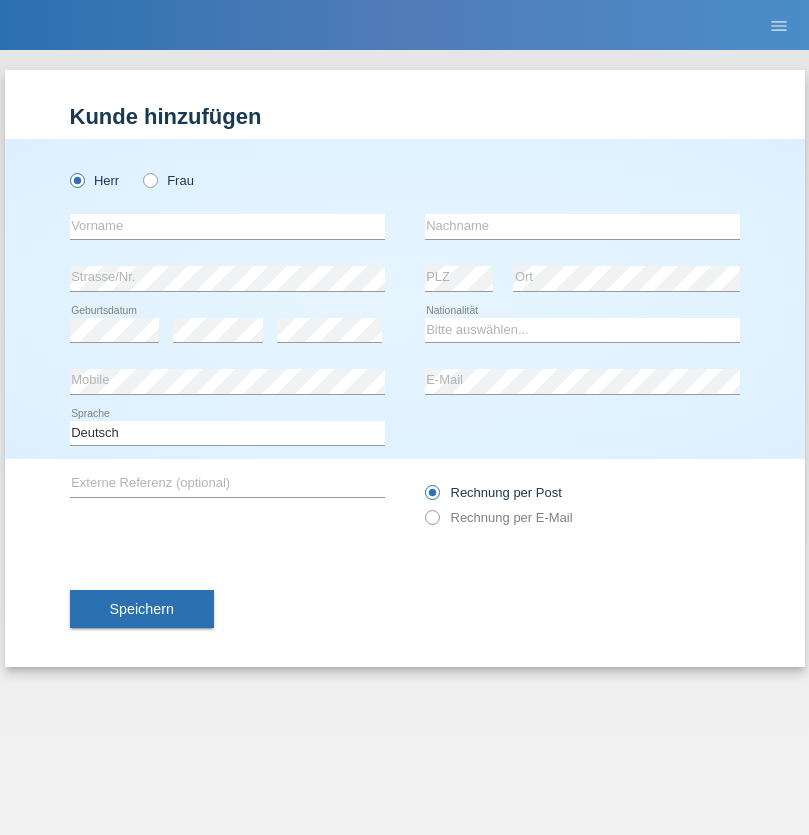 scroll, scrollTop: 0, scrollLeft: 0, axis: both 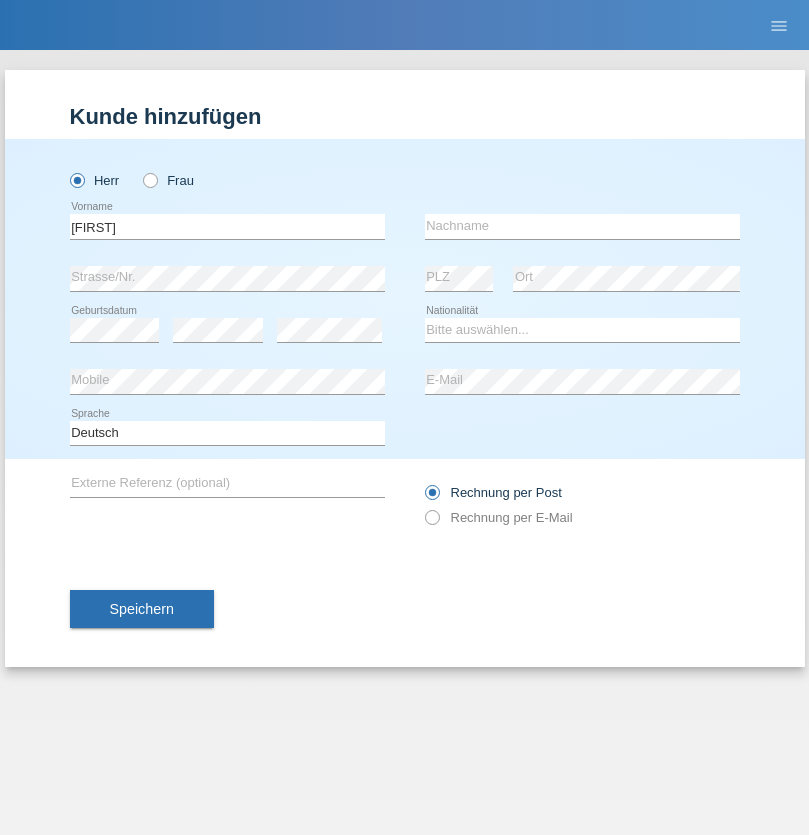 type on "[FIRST]" 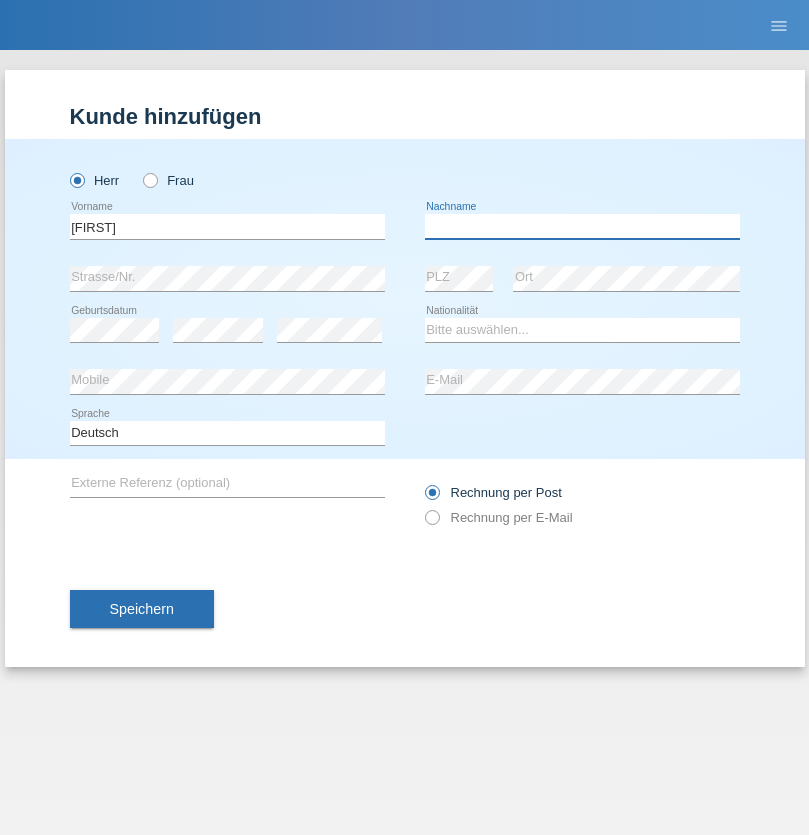 click at bounding box center (582, 226) 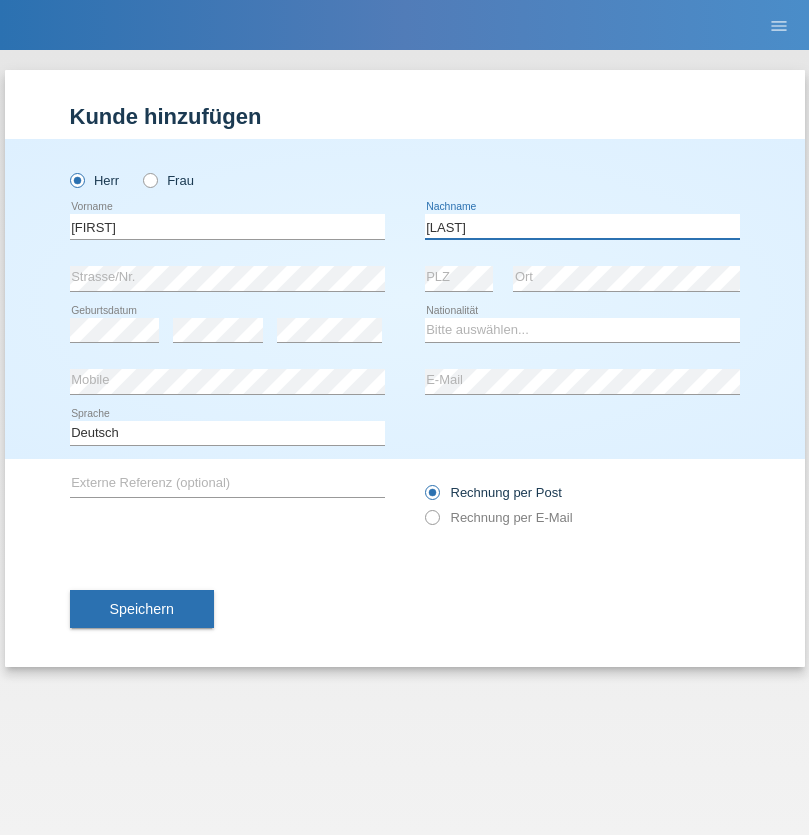 type on "[LAST]" 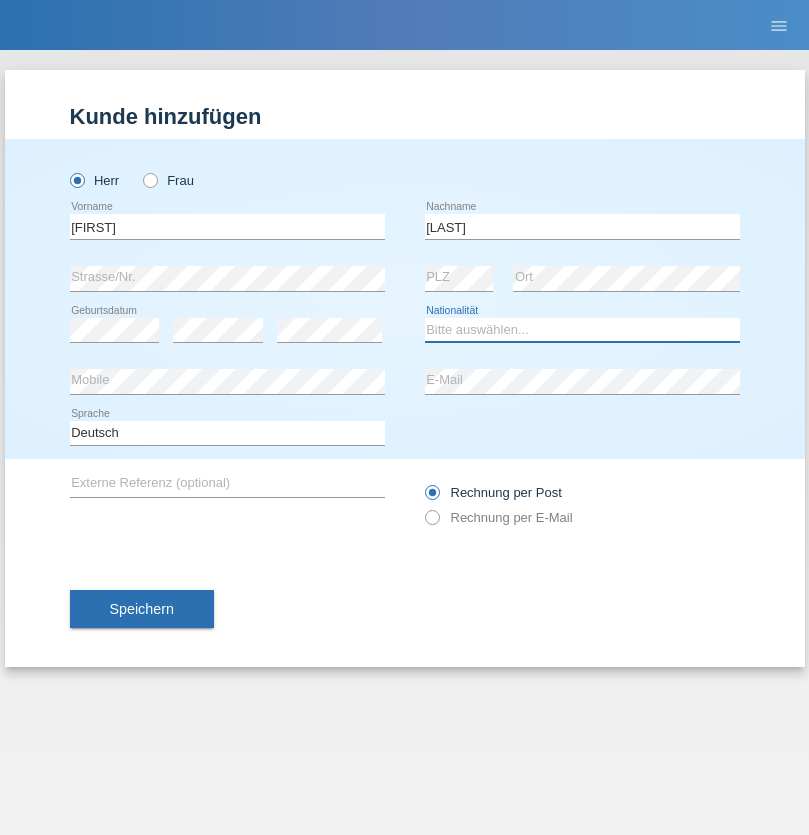 select on "CH" 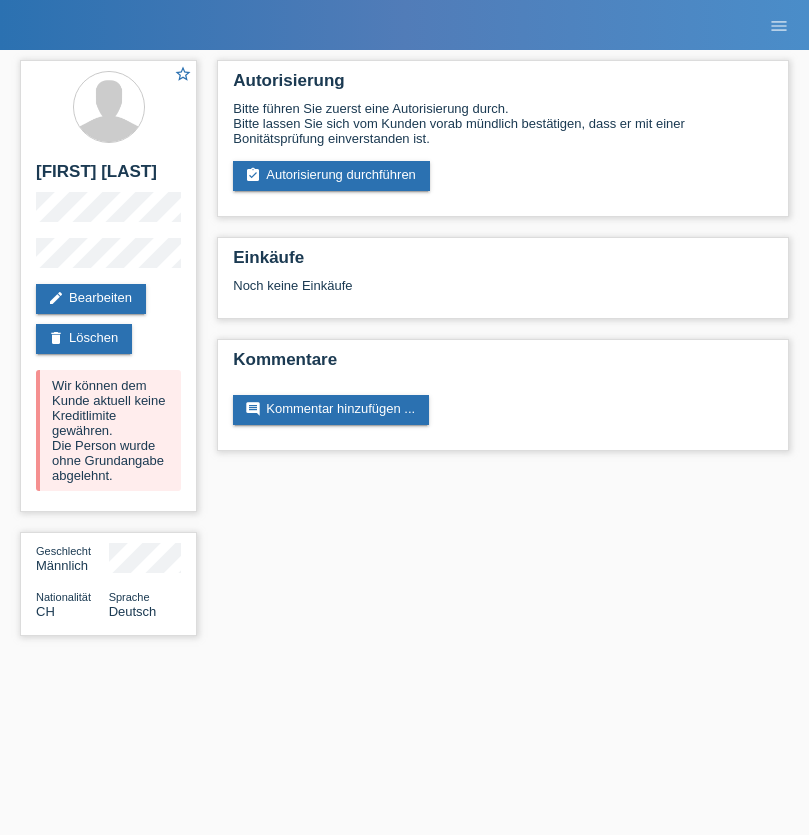 scroll, scrollTop: 0, scrollLeft: 0, axis: both 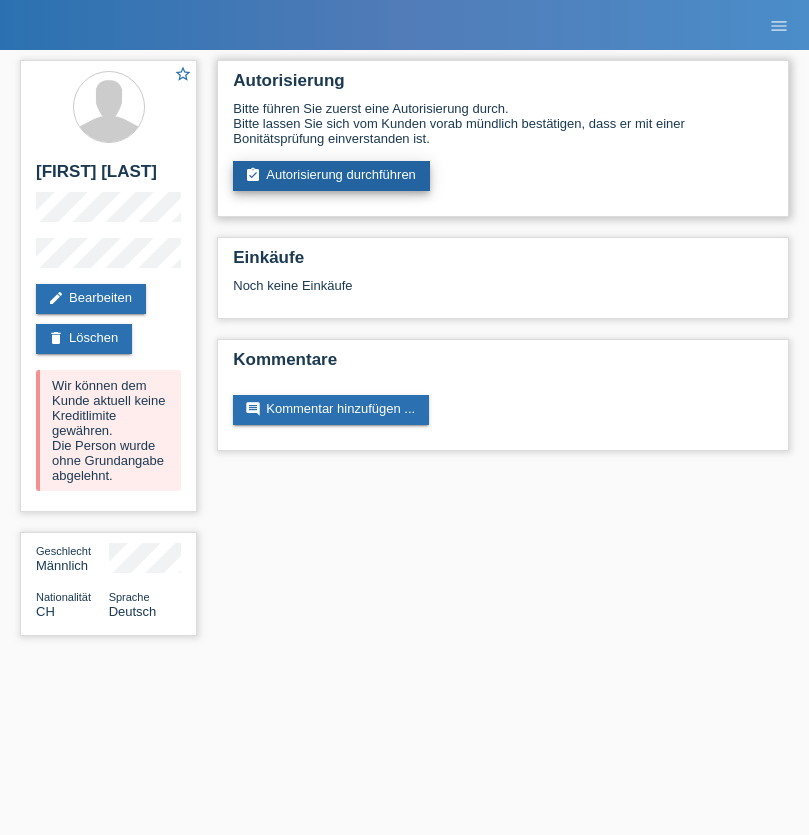 click on "assignment_turned_in  Autorisierung durchführen" at bounding box center (331, 176) 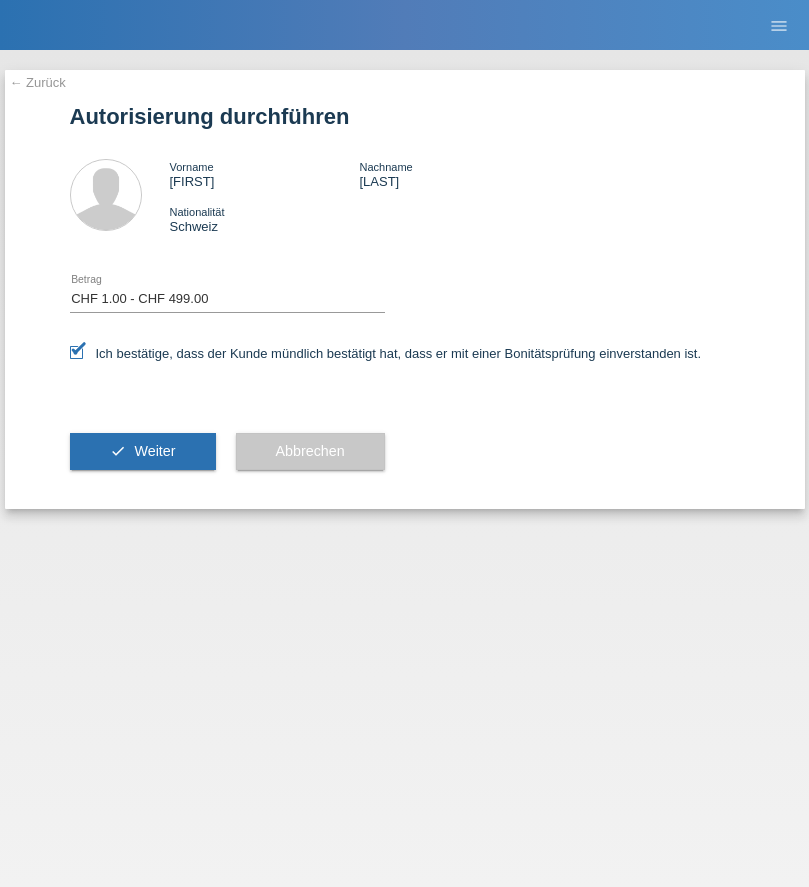 select on "1" 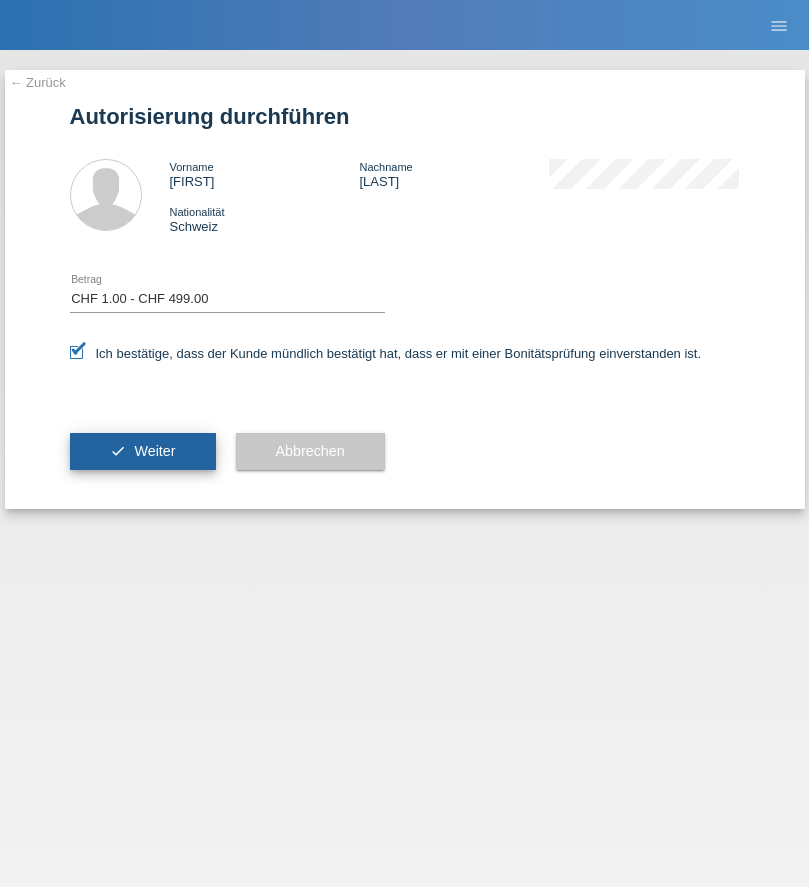 click on "Weiter" at bounding box center [154, 451] 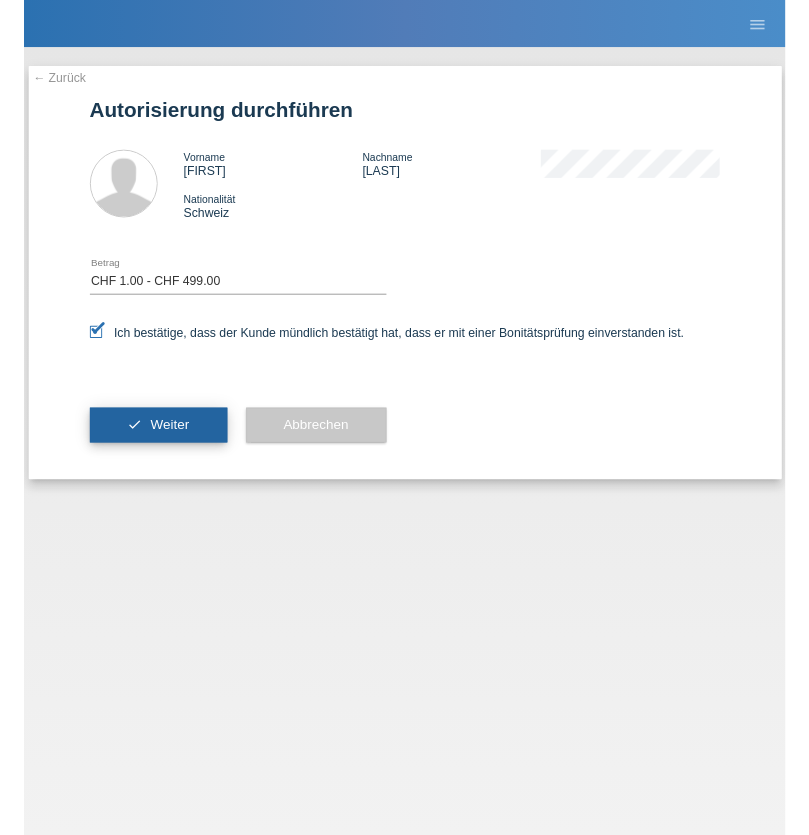 scroll, scrollTop: 0, scrollLeft: 0, axis: both 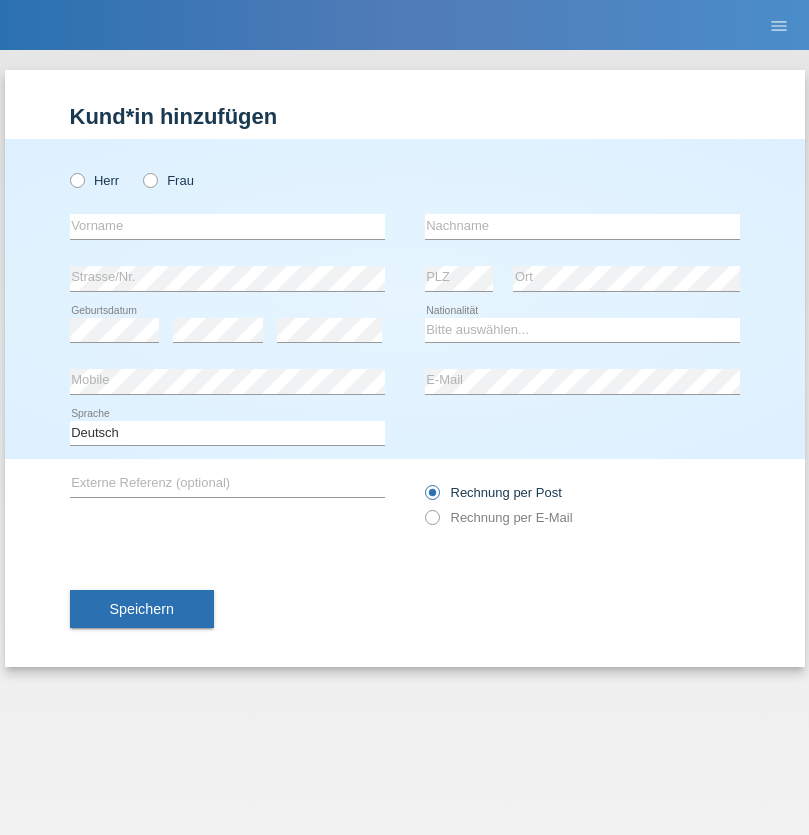 radio on "true" 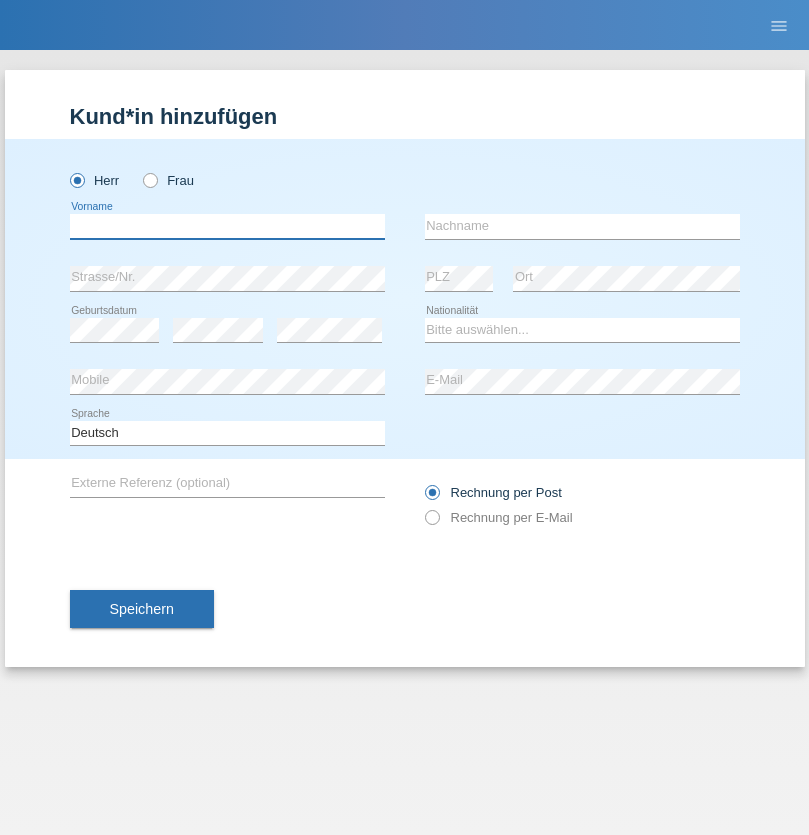 click at bounding box center (227, 226) 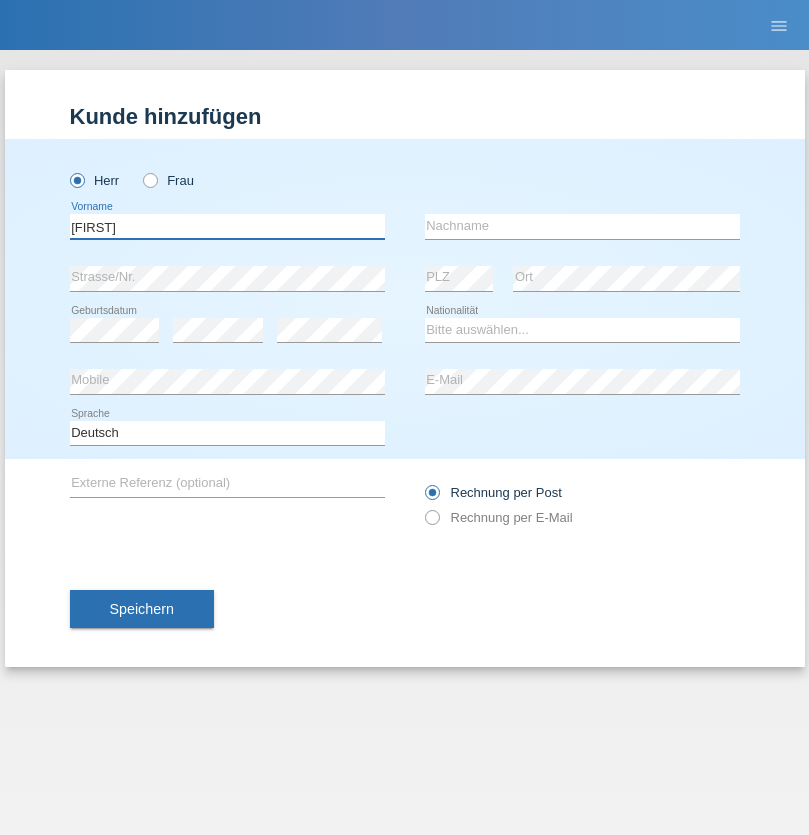 type on "Thomas" 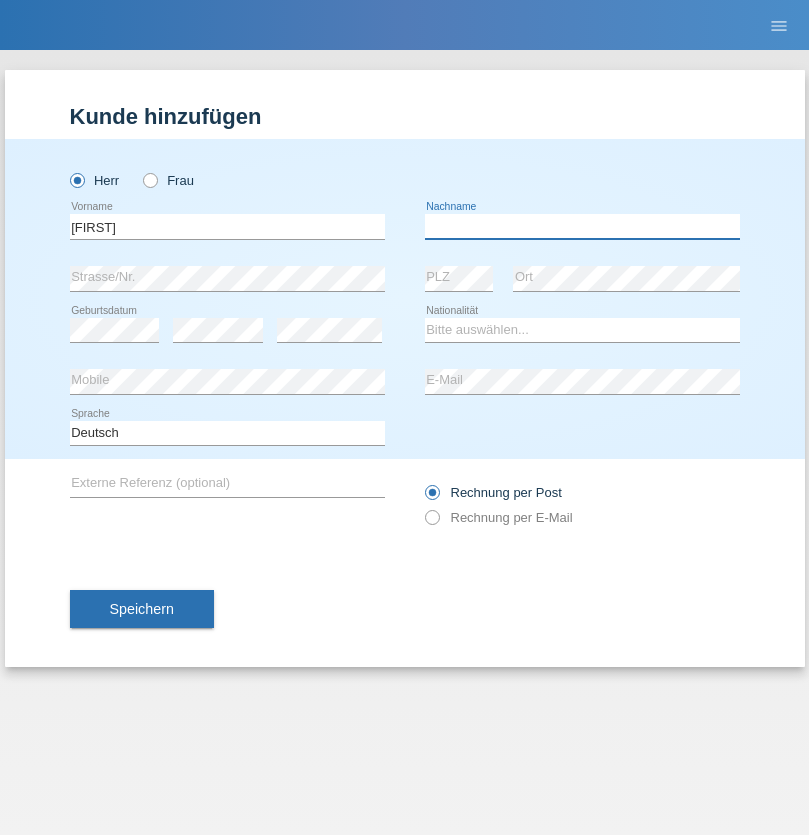 click at bounding box center [582, 226] 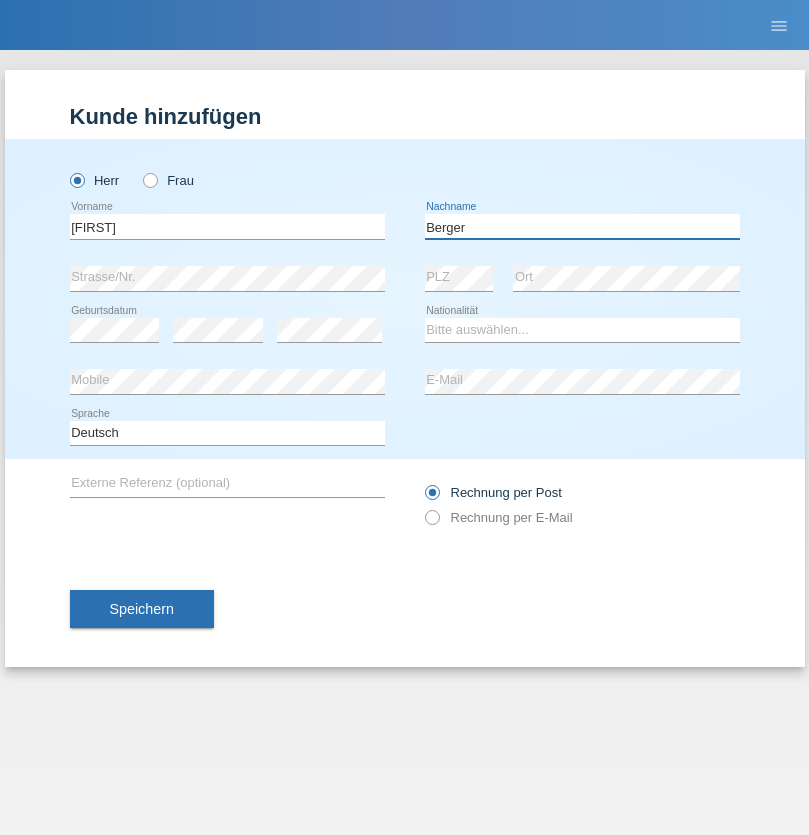 type on "Berger" 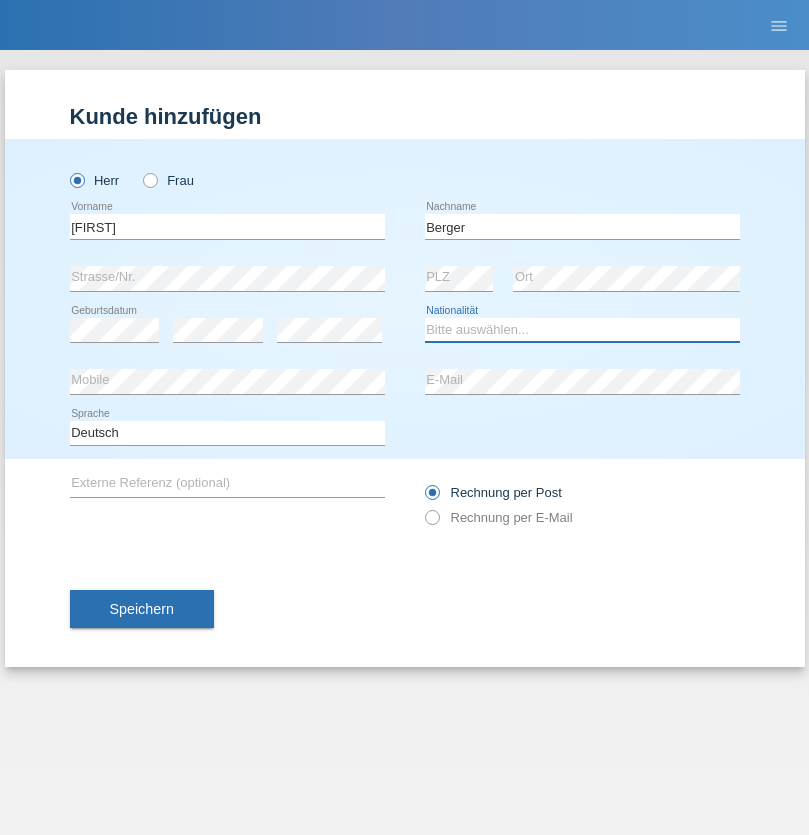 select on "CH" 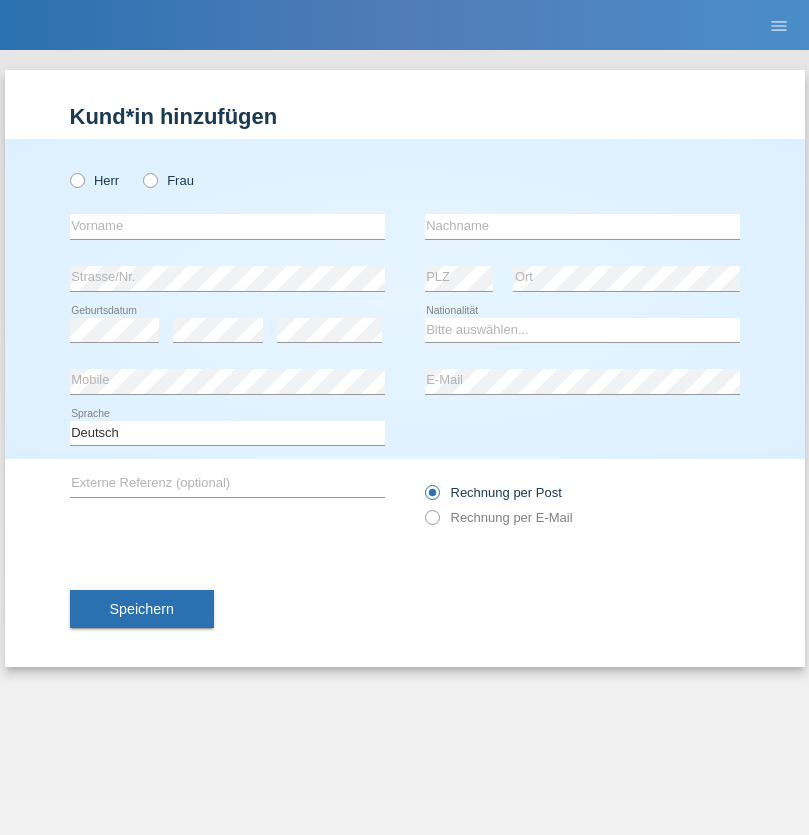 scroll, scrollTop: 0, scrollLeft: 0, axis: both 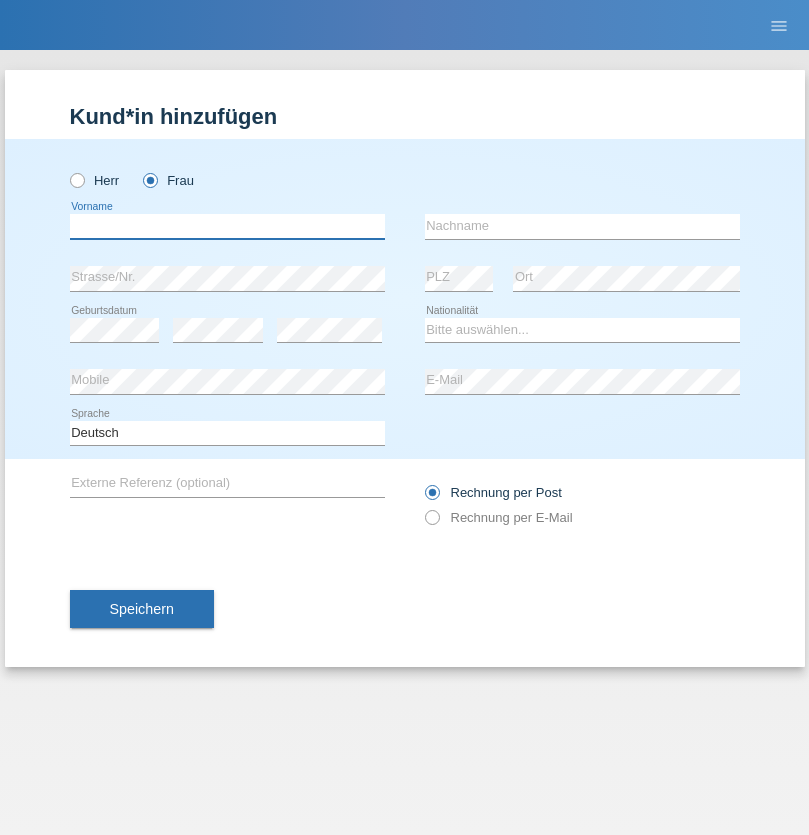 click at bounding box center [227, 226] 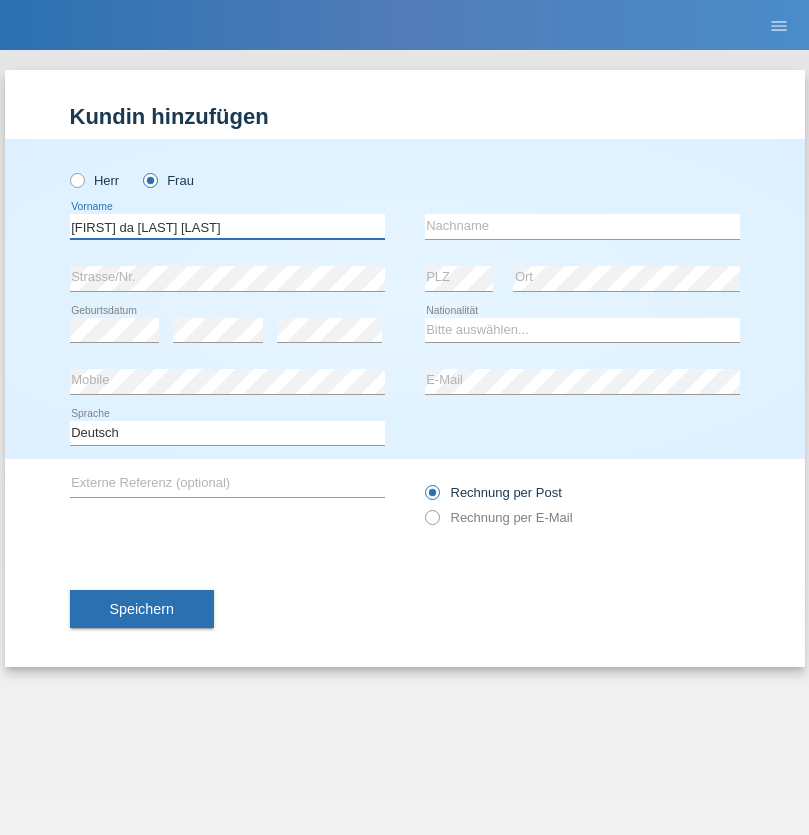 type on "Teixeira da Silva Moço" 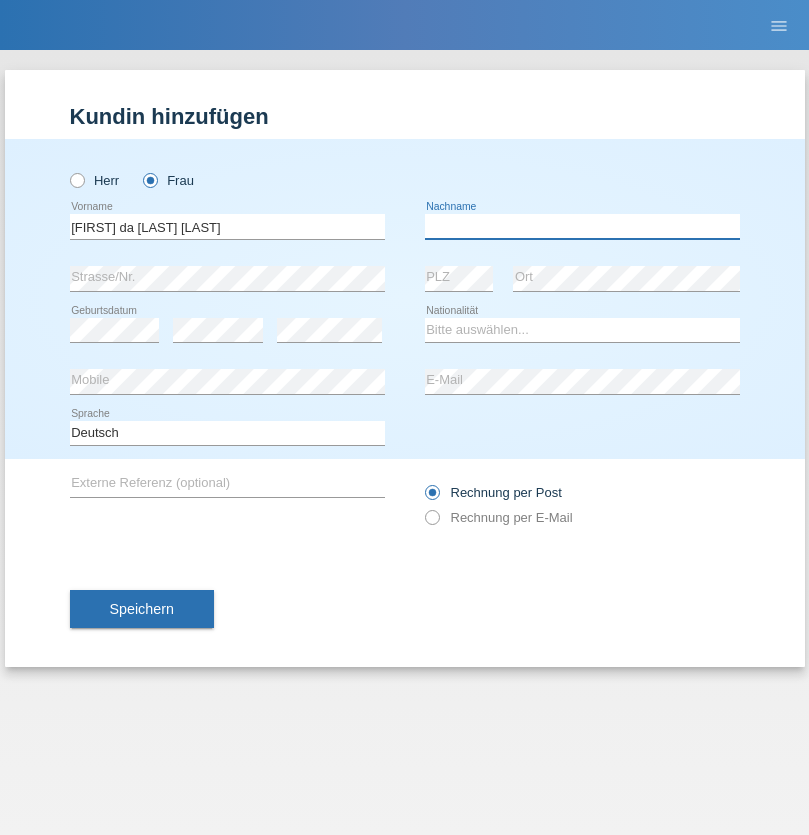 click at bounding box center (582, 226) 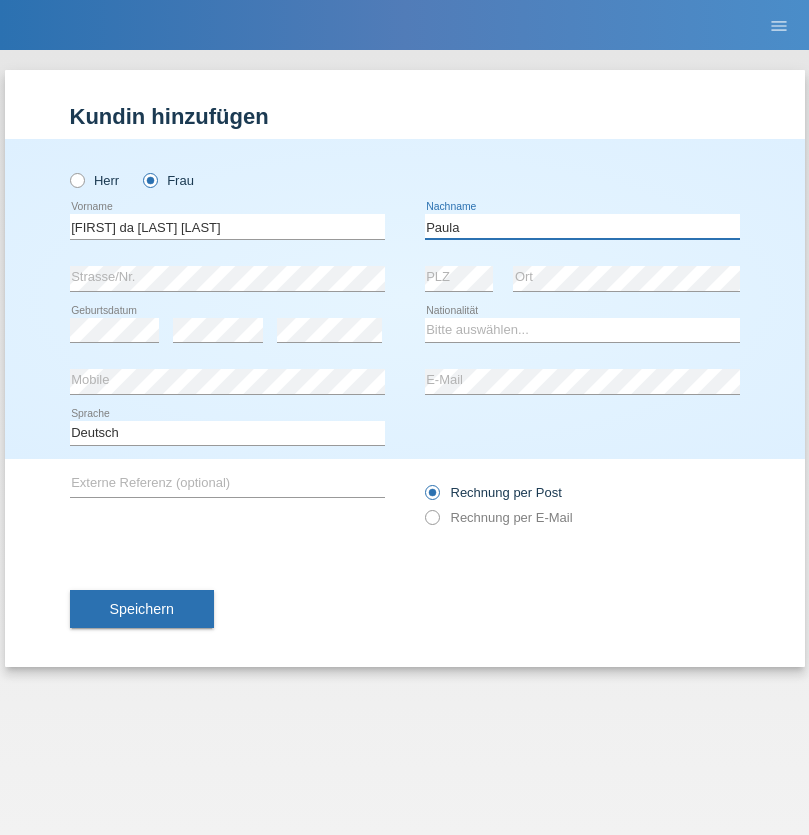 type on "Paula" 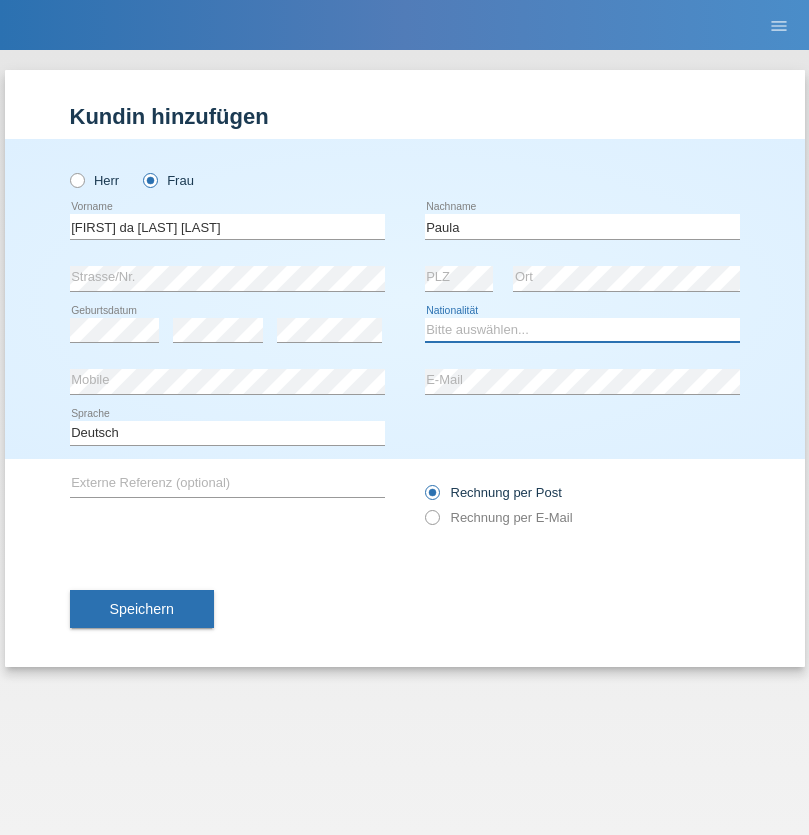 select on "PT" 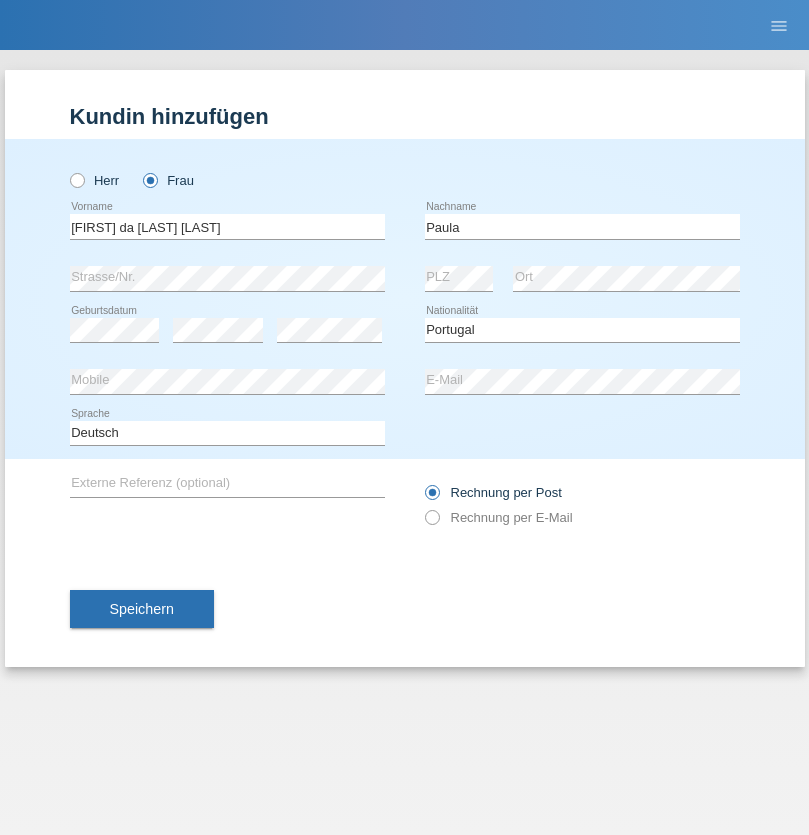 select on "C" 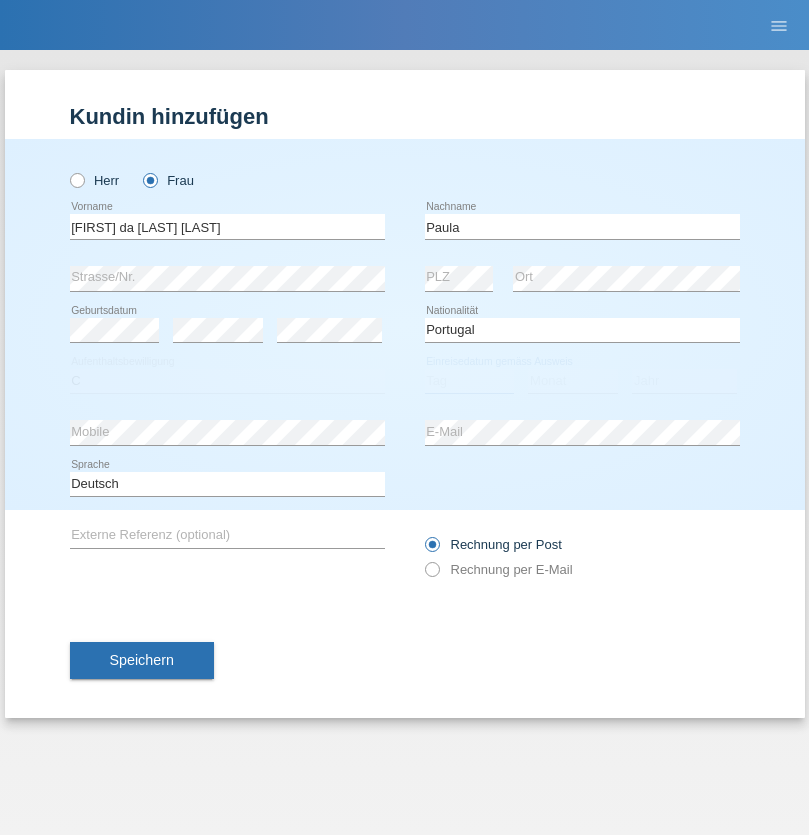 select on "28" 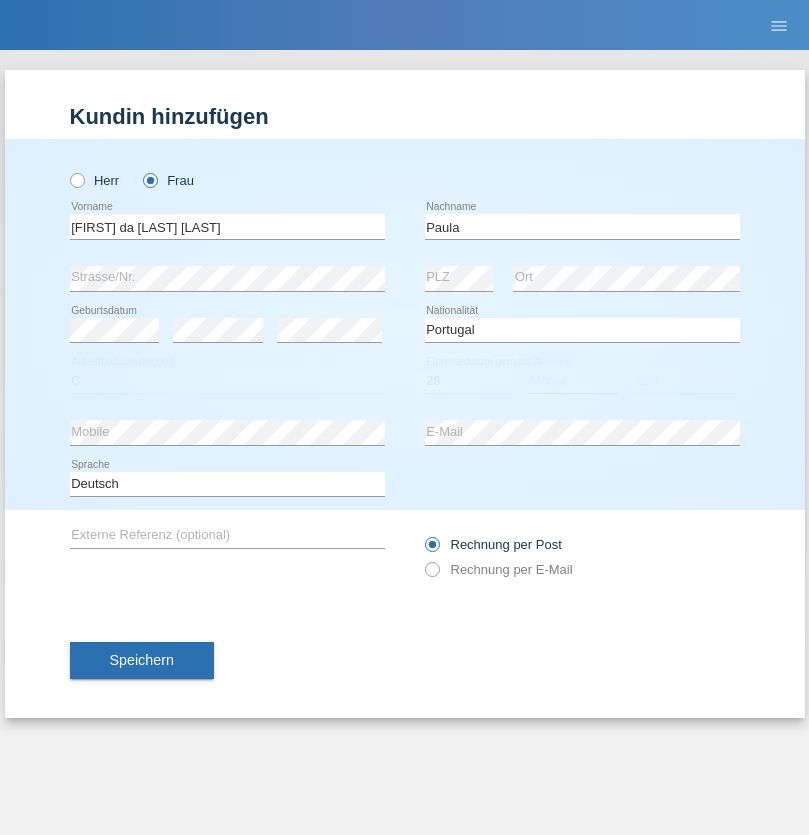 select on "03" 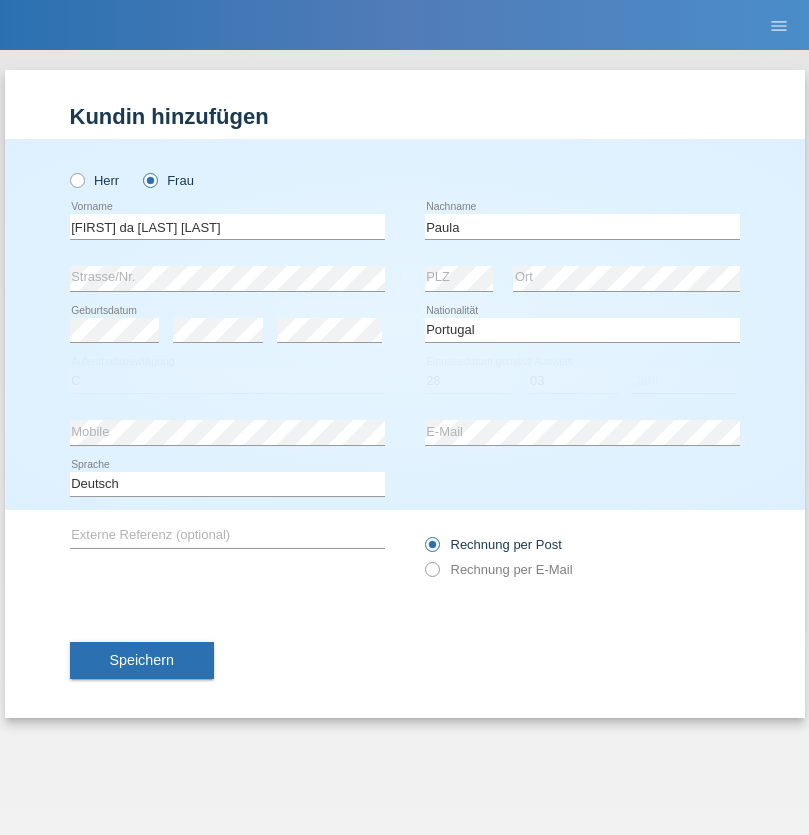 select on "2005" 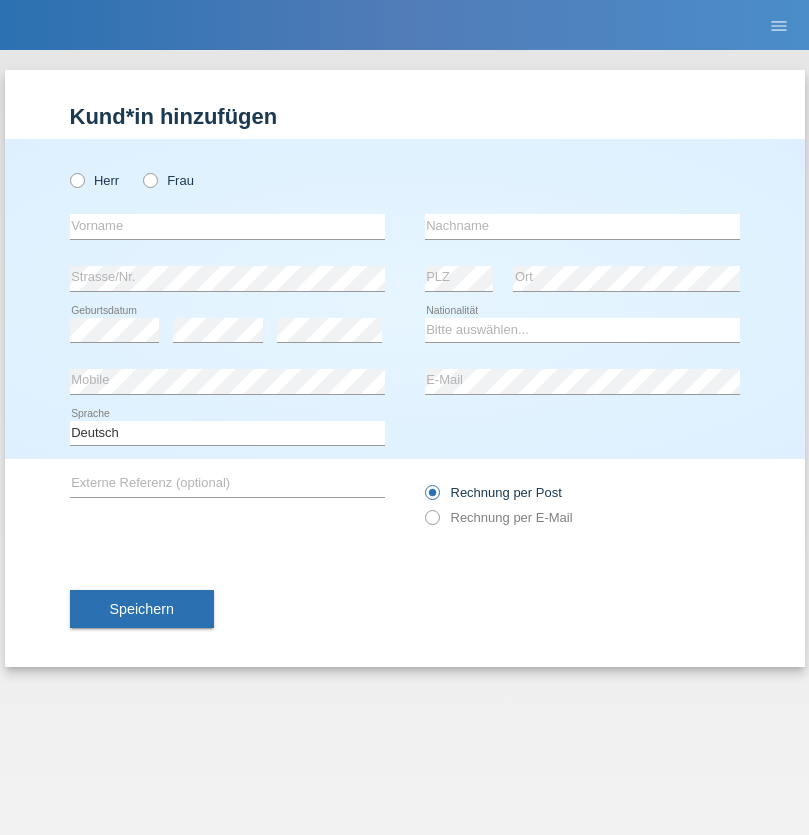 scroll, scrollTop: 0, scrollLeft: 0, axis: both 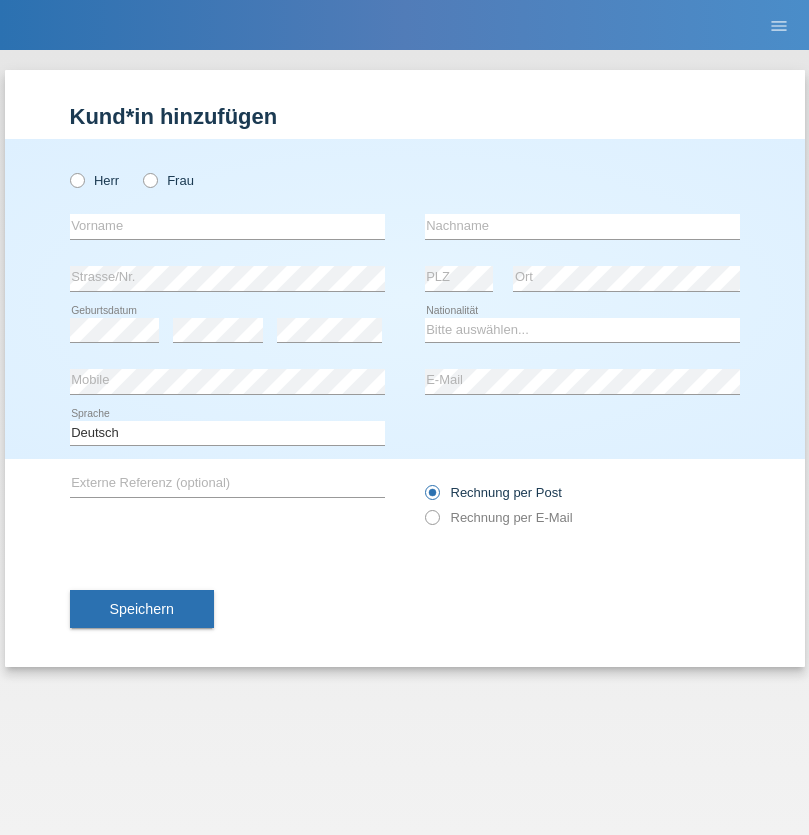 radio on "true" 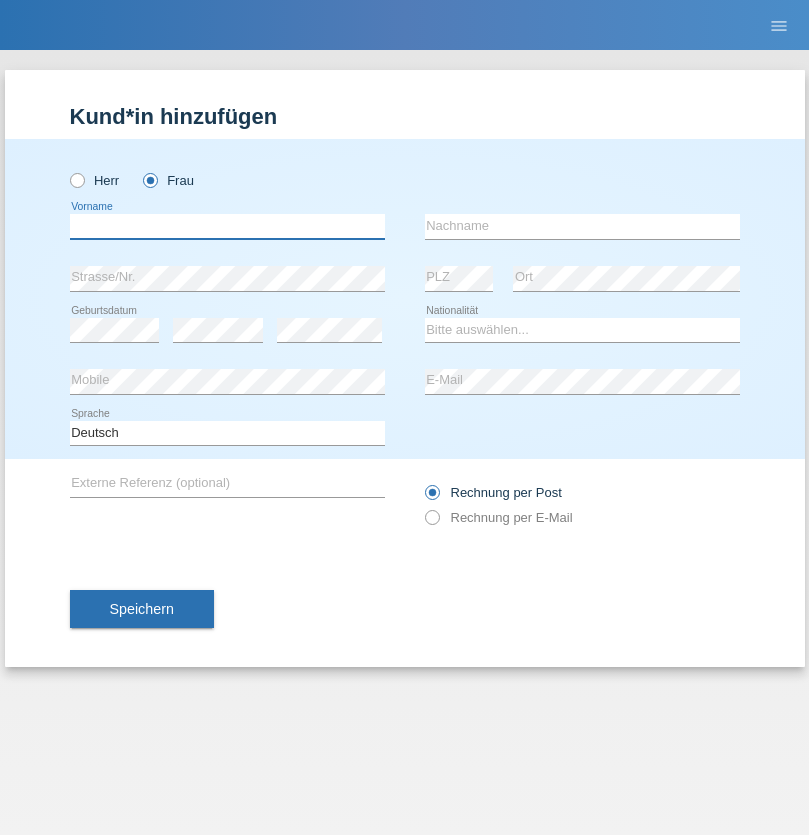 click at bounding box center [227, 226] 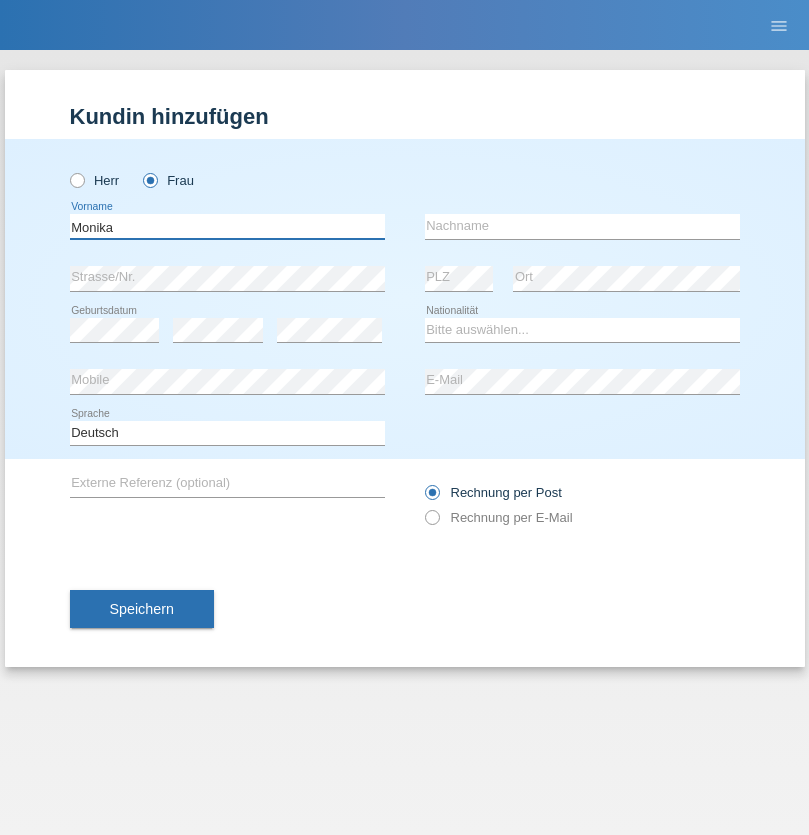 type on "Monika" 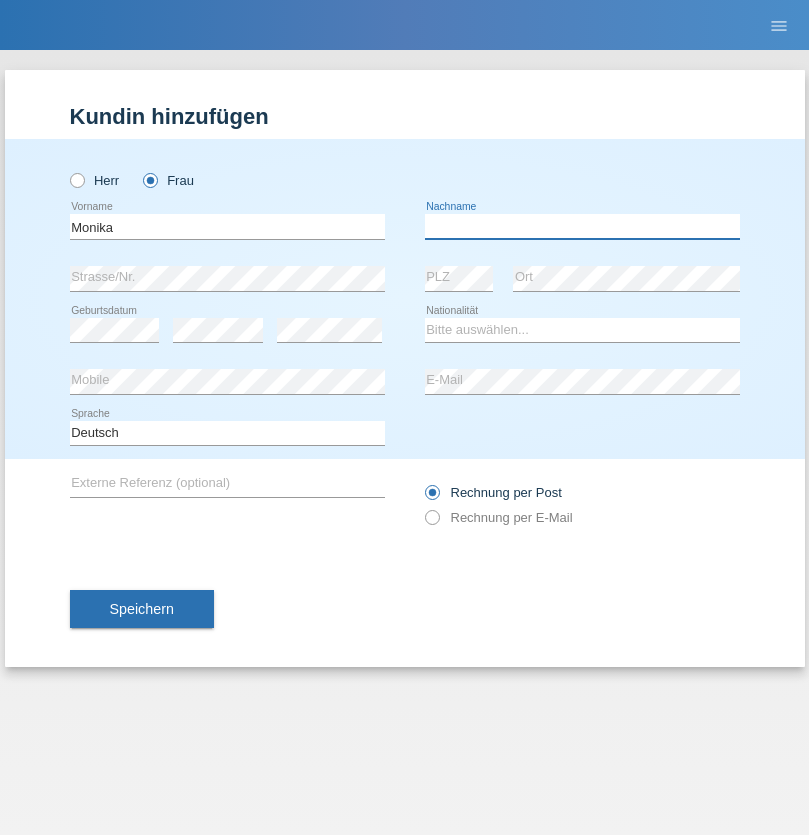 click at bounding box center [582, 226] 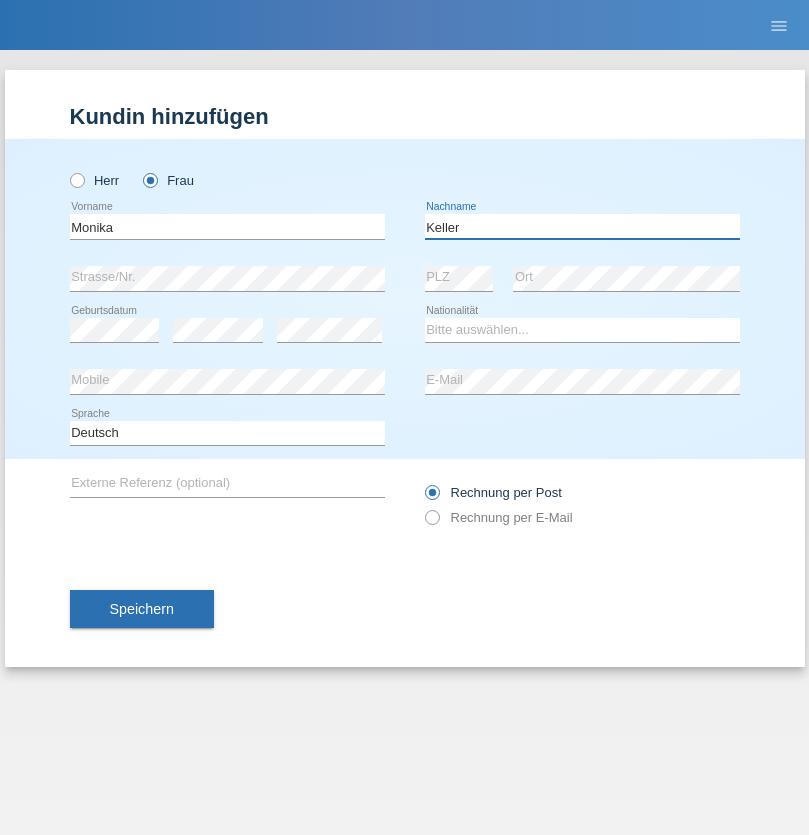 type on "Keller" 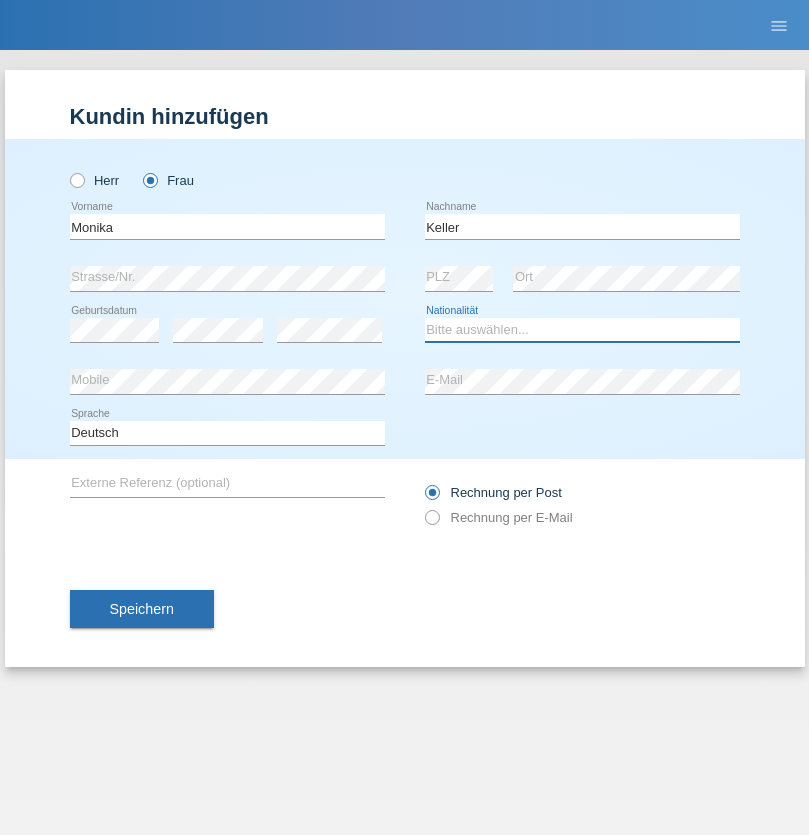 select on "CH" 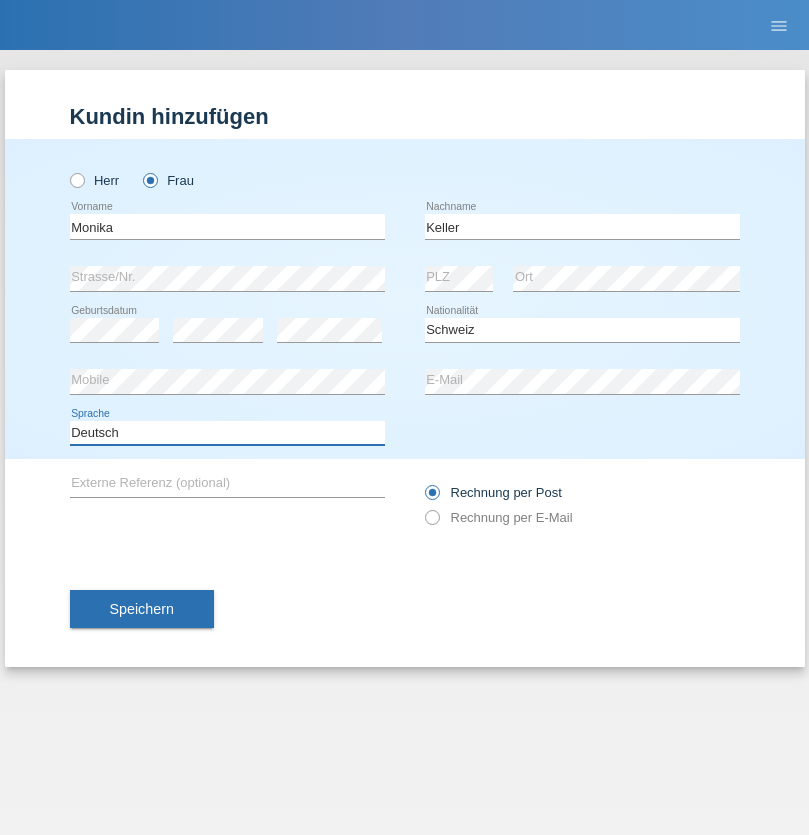 select on "en" 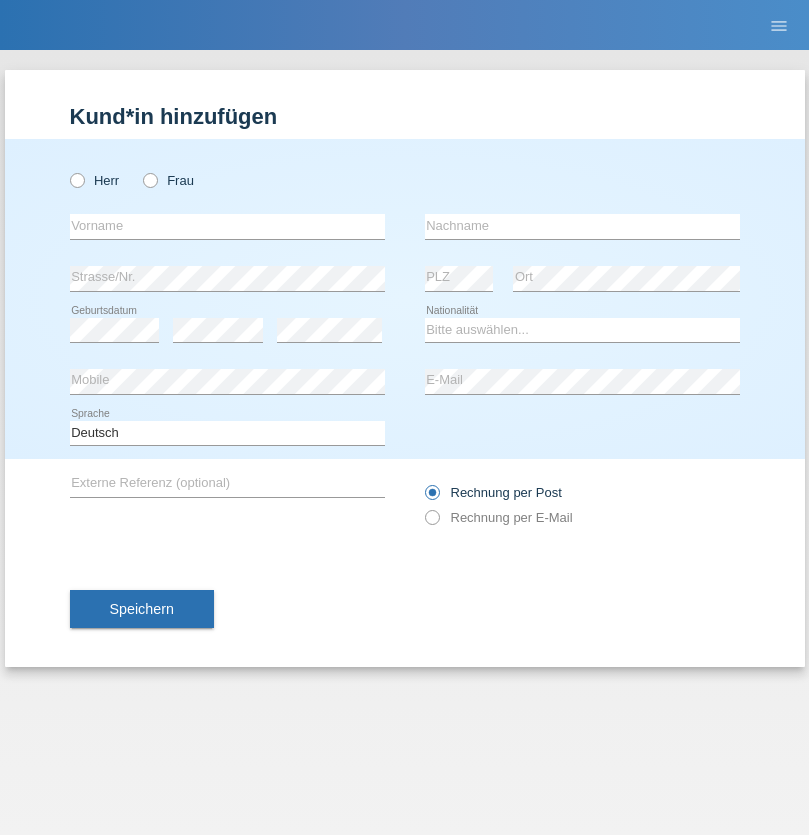 scroll, scrollTop: 0, scrollLeft: 0, axis: both 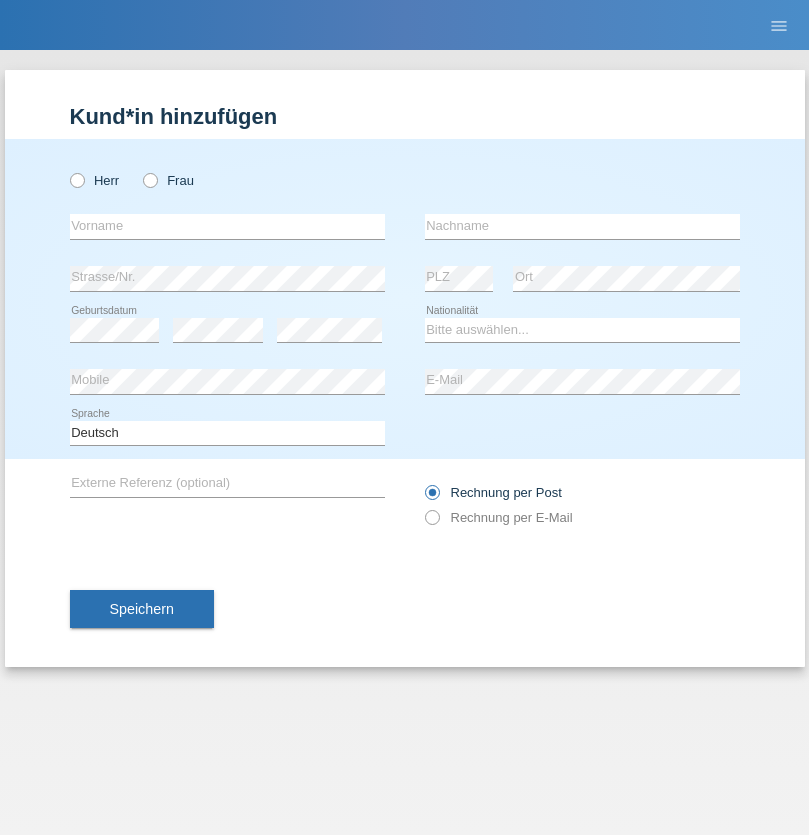 radio on "true" 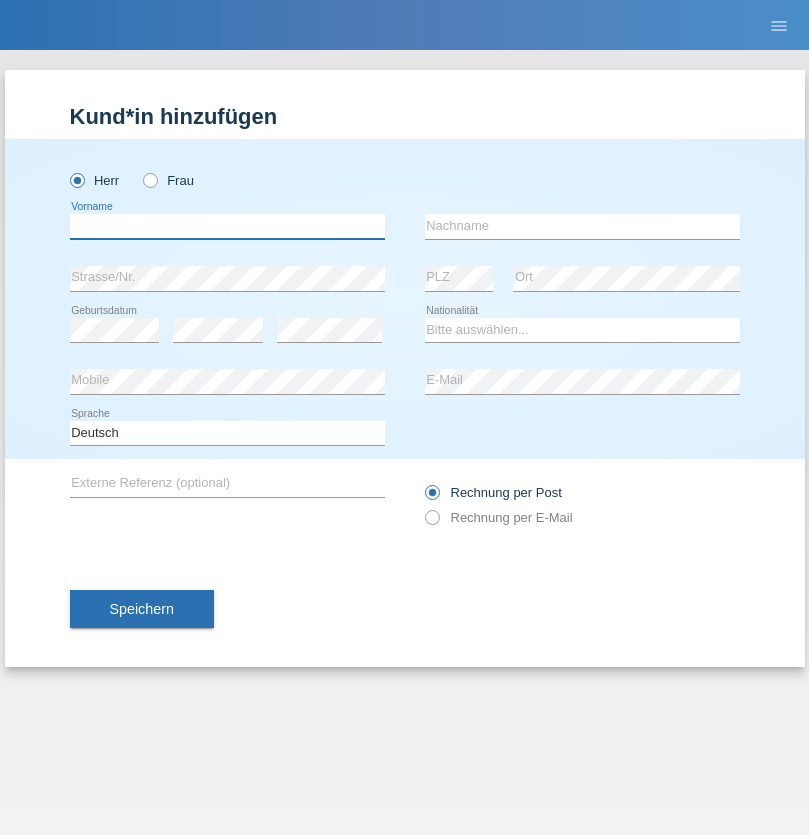 click at bounding box center [227, 226] 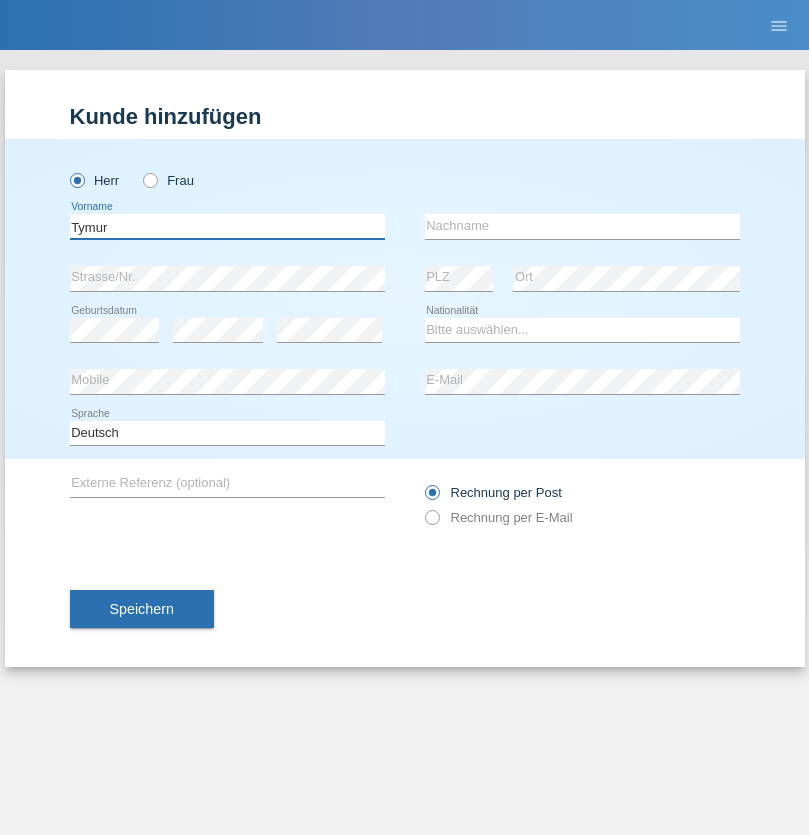 type on "Tymur" 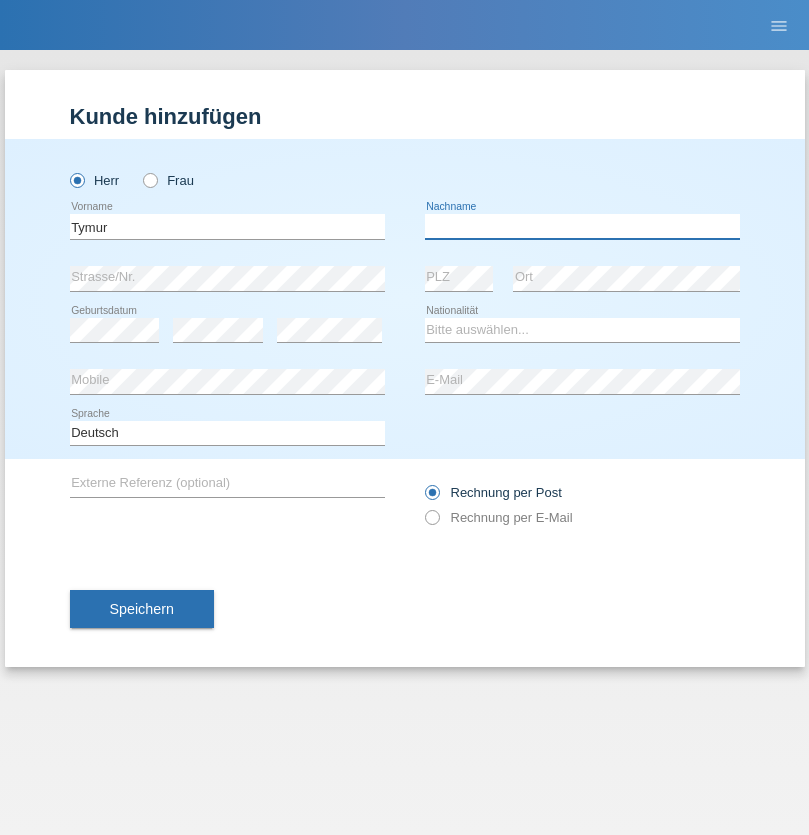 click at bounding box center (582, 226) 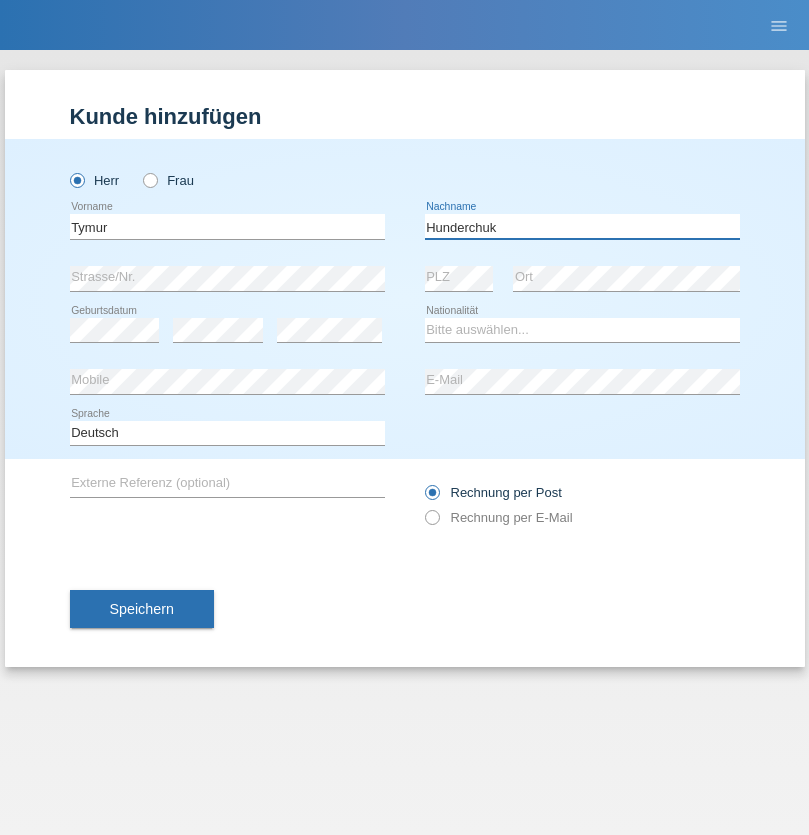 type on "Hunderchuk" 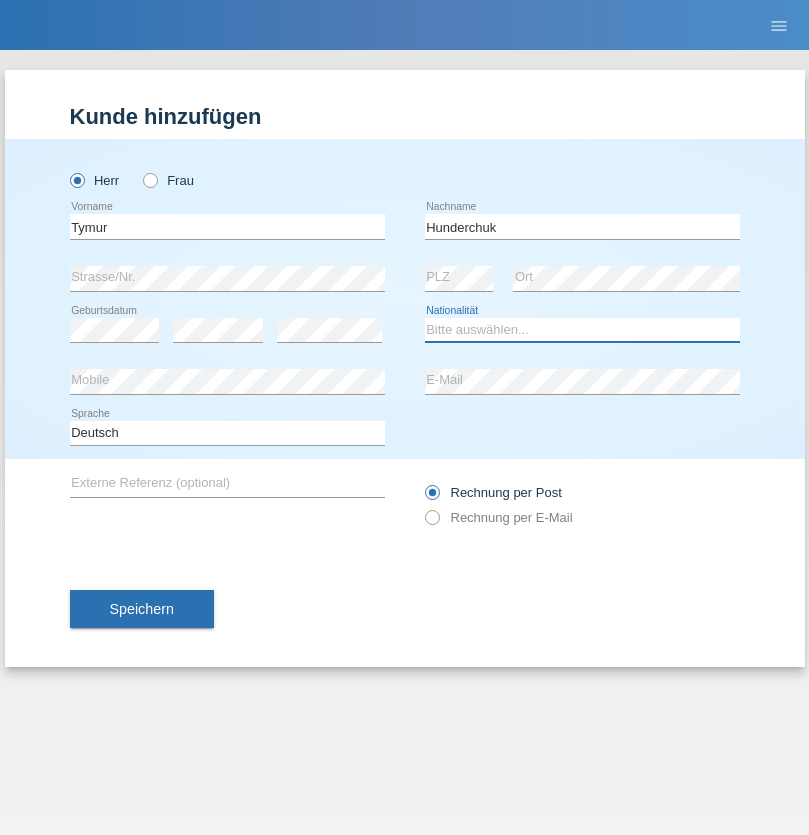 select on "UA" 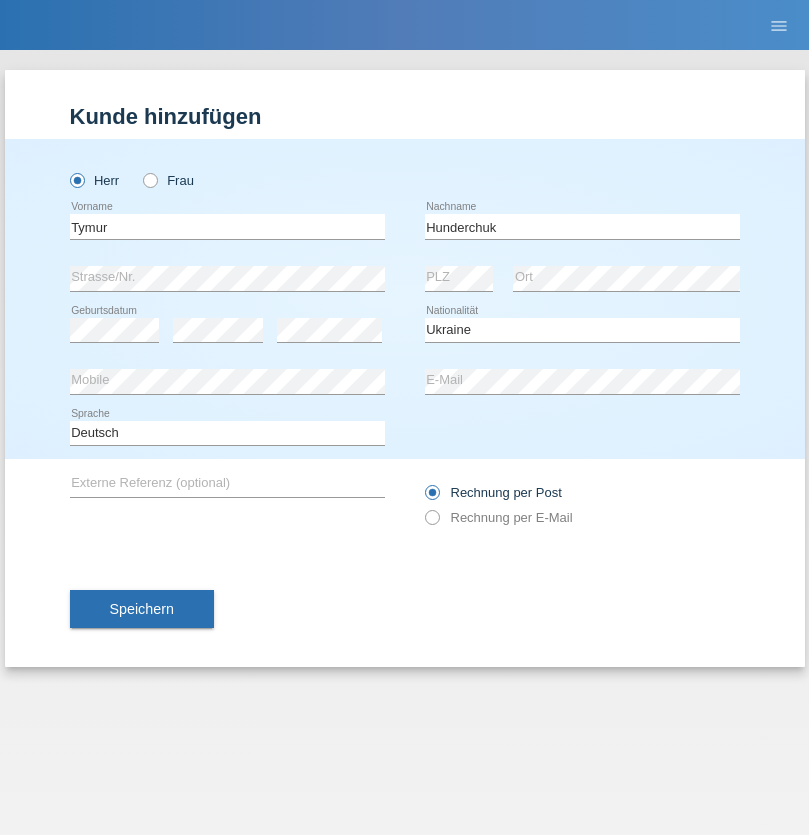 select on "C" 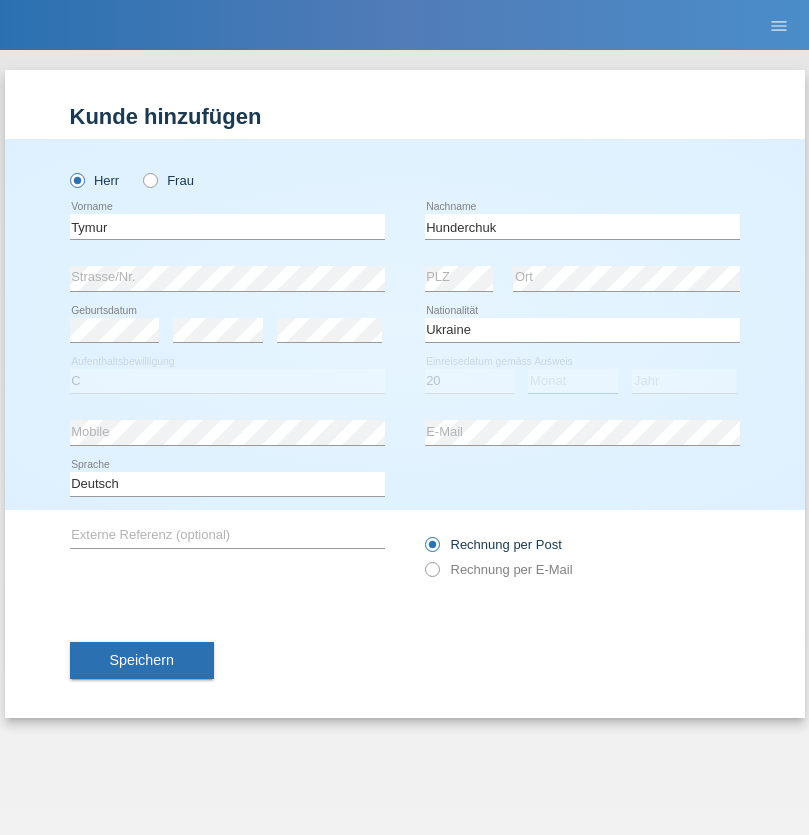 select on "08" 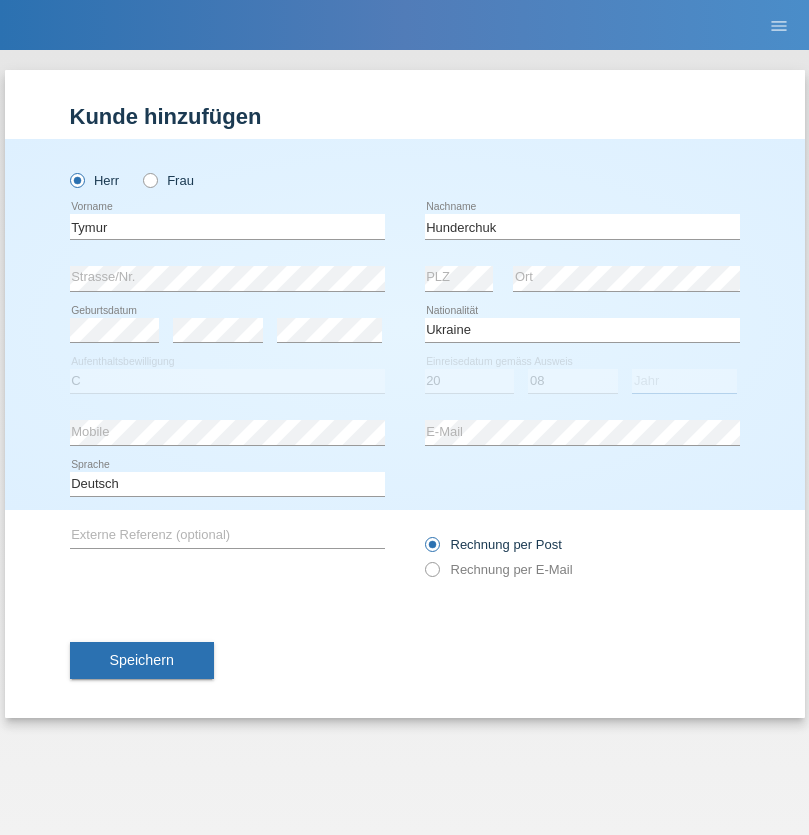 select on "2021" 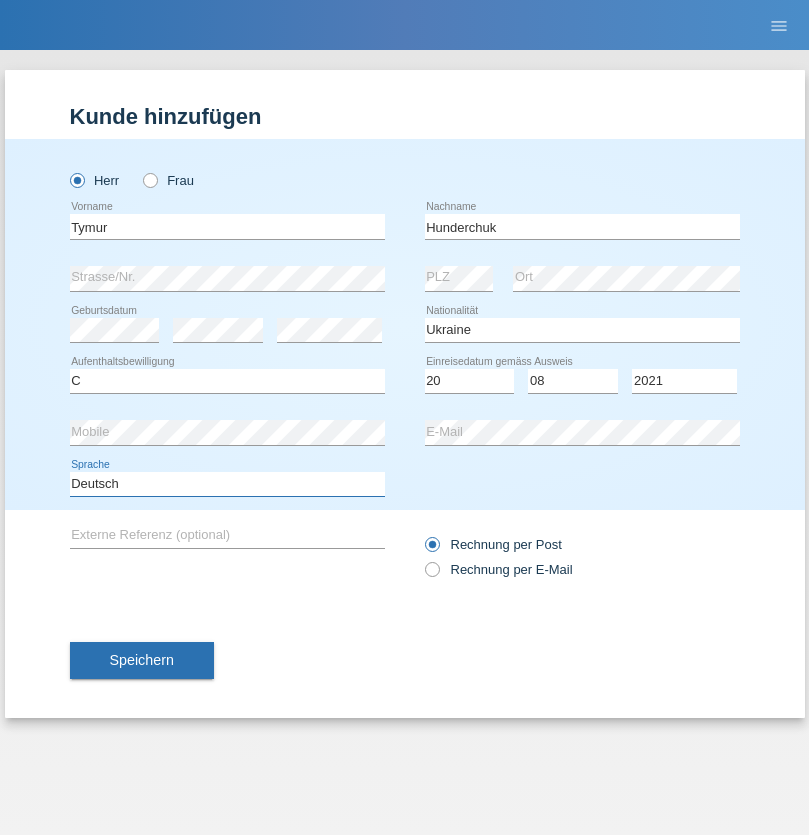 select on "en" 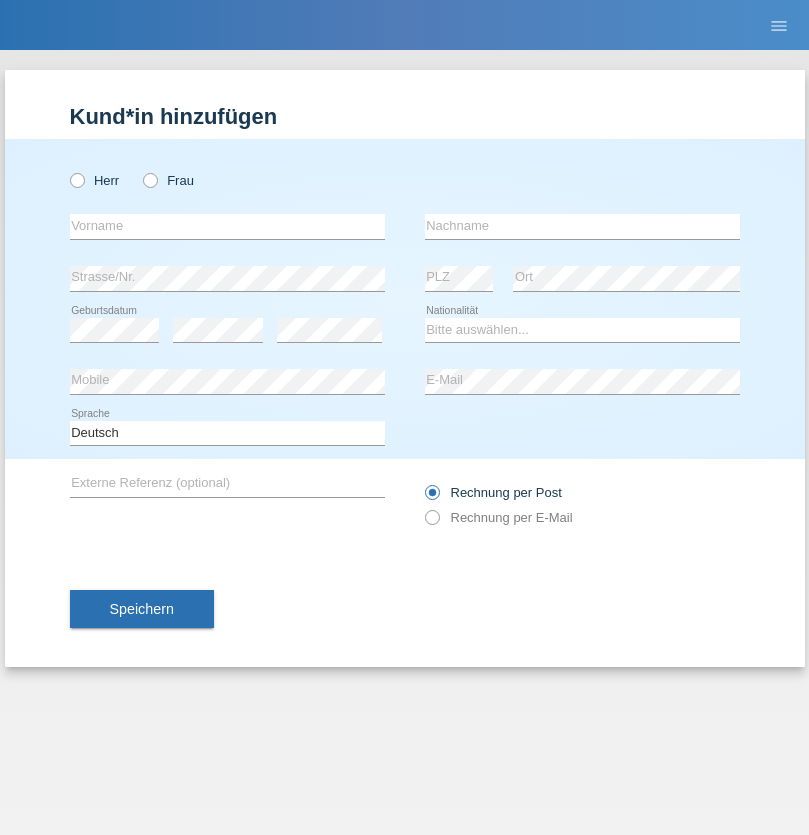 scroll, scrollTop: 0, scrollLeft: 0, axis: both 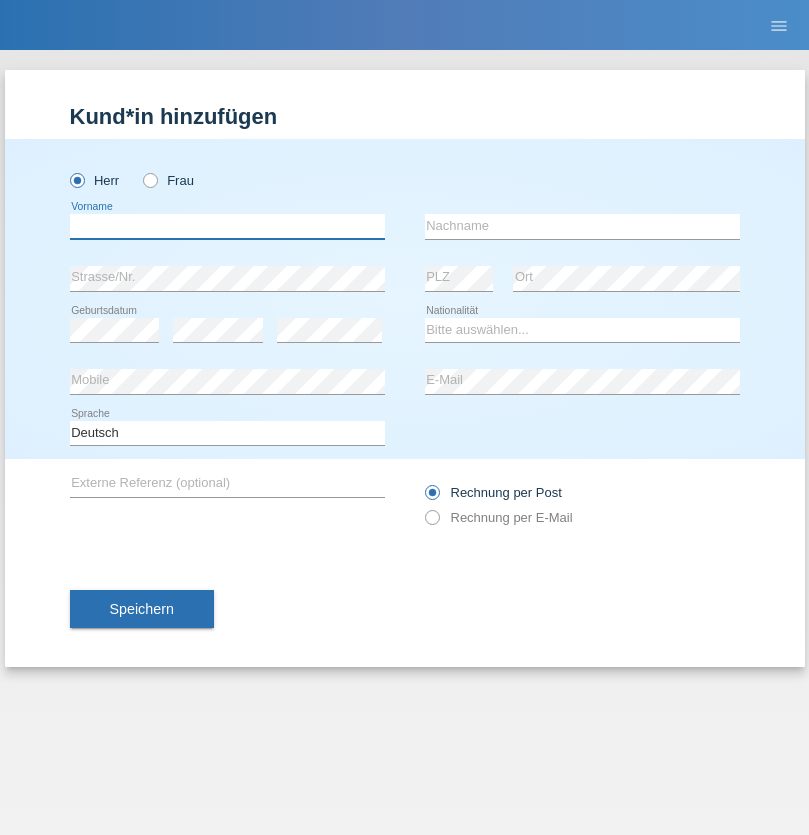 click at bounding box center (227, 226) 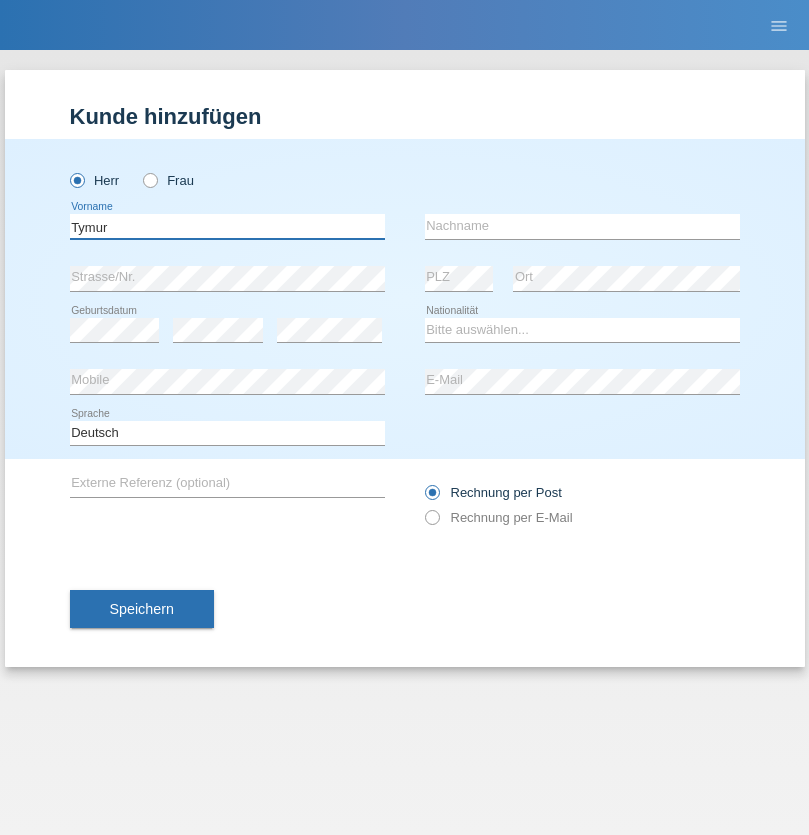 type on "Tymur" 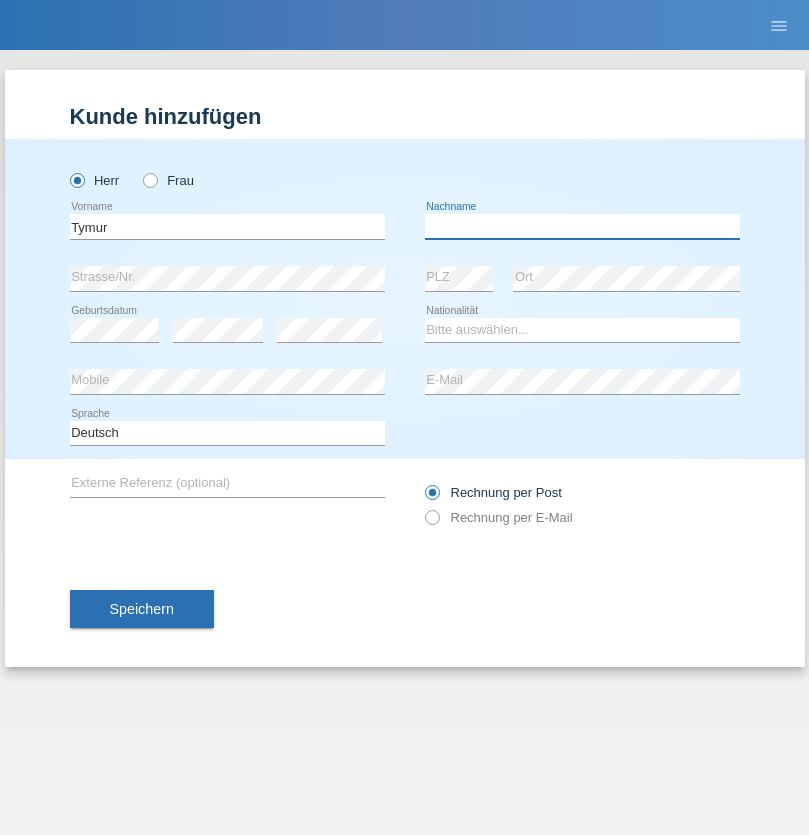click at bounding box center [582, 226] 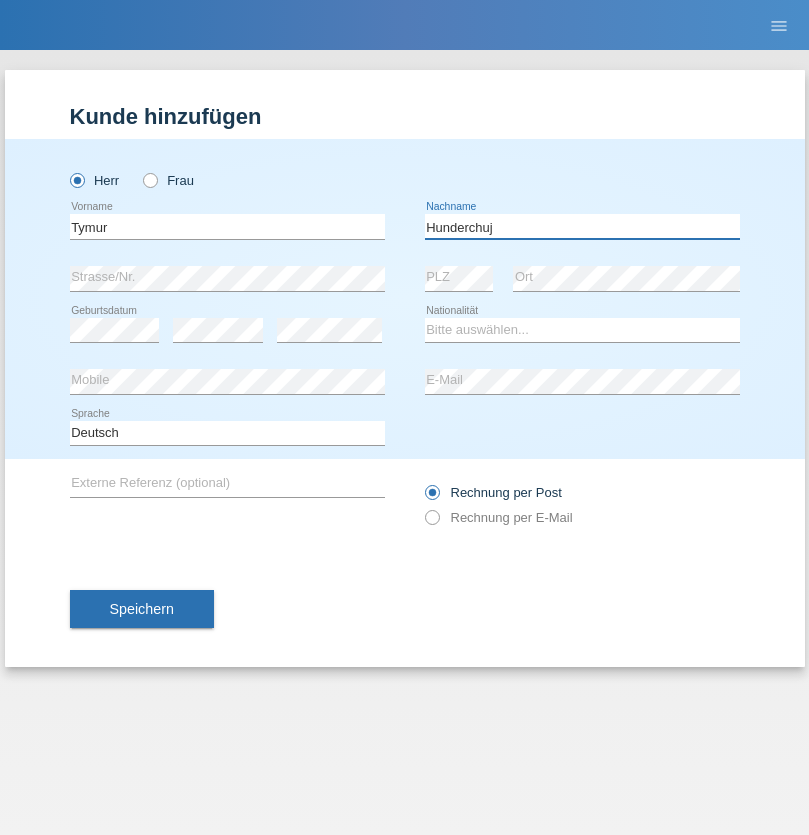 type on "Hunderchuj" 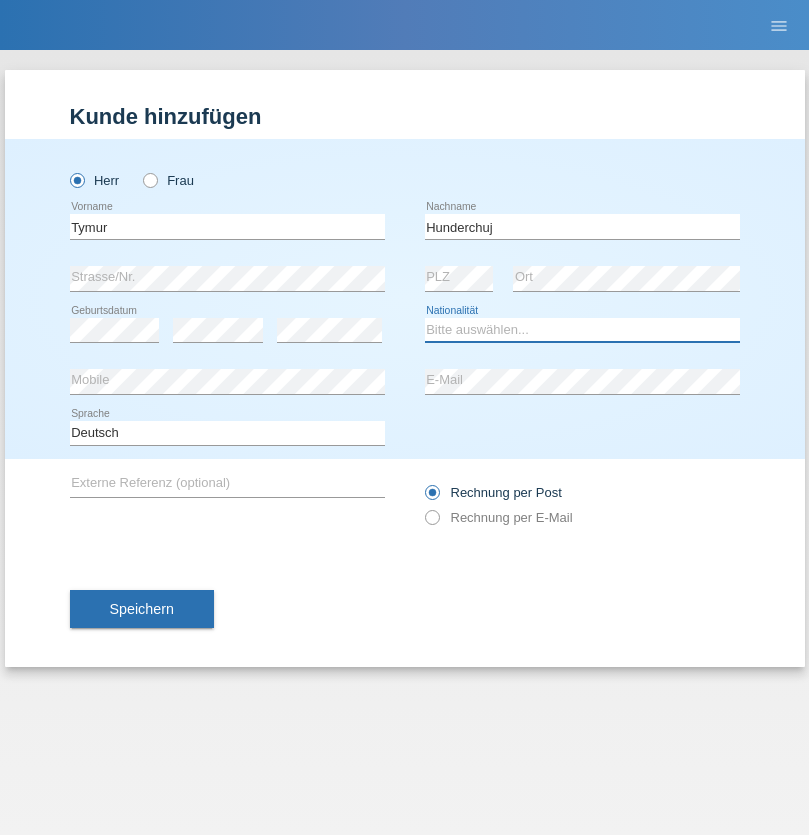 select on "UA" 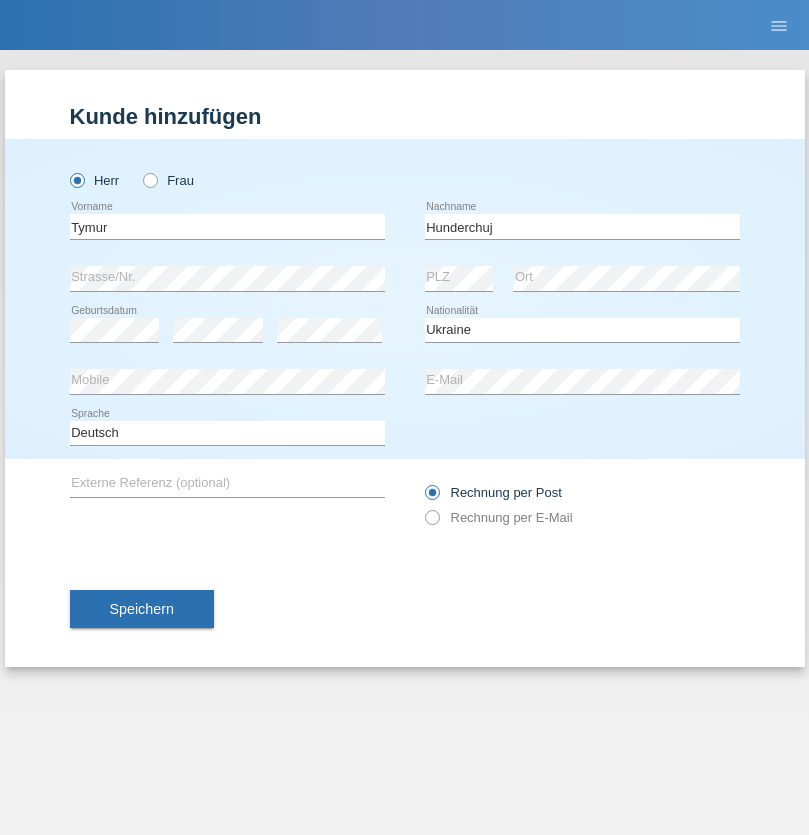 select on "C" 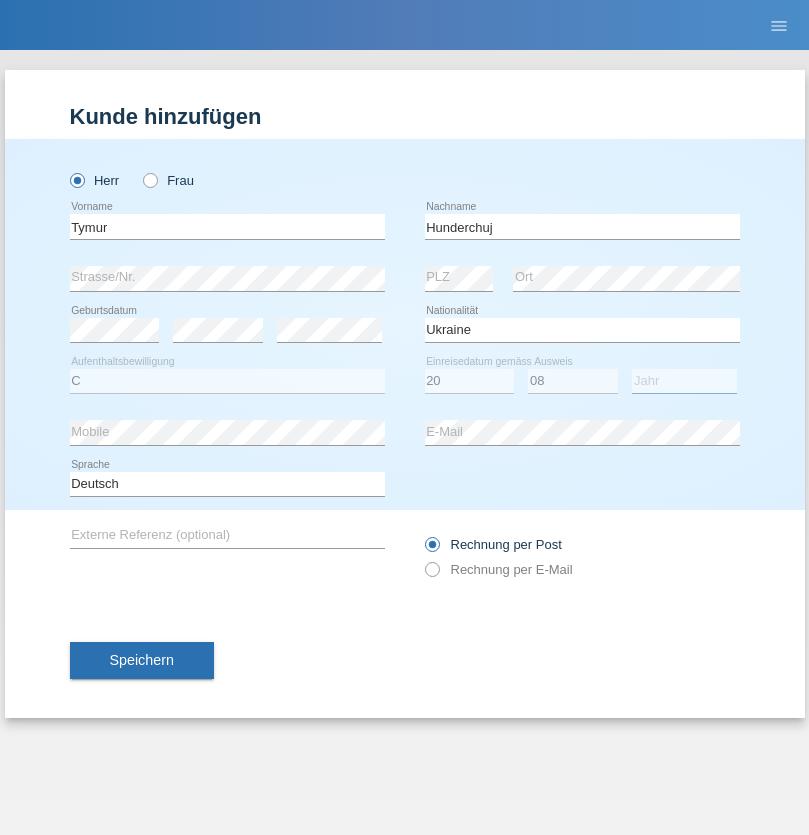 select on "2021" 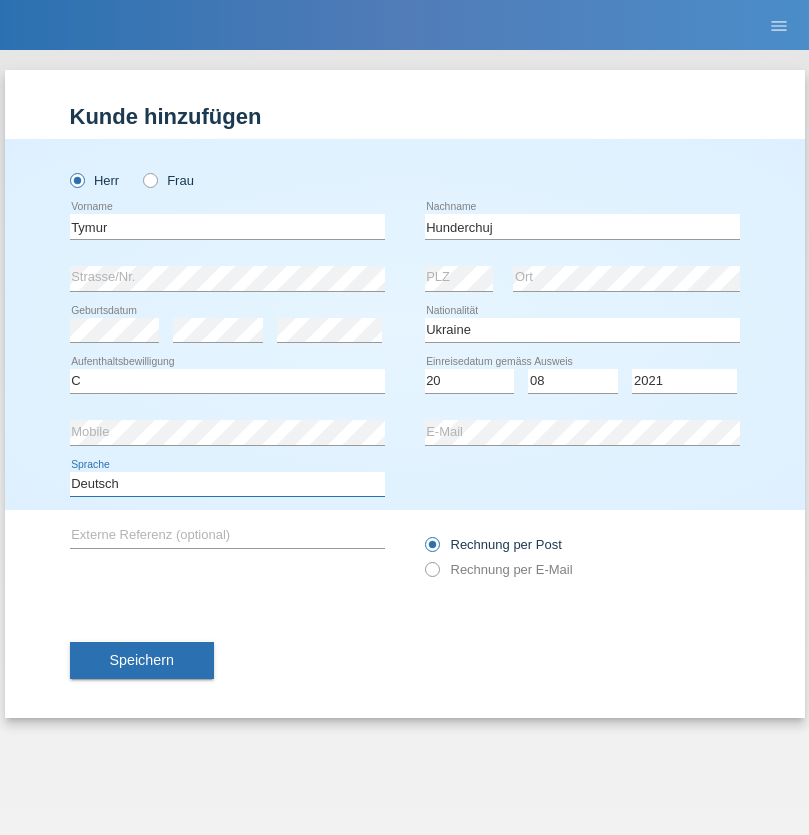 select on "en" 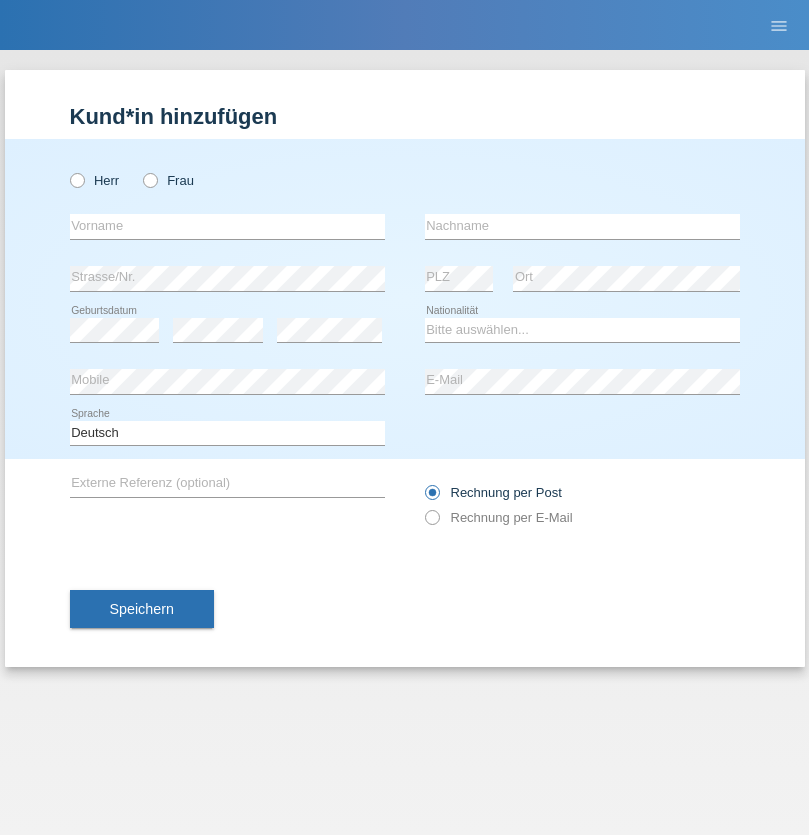 scroll, scrollTop: 0, scrollLeft: 0, axis: both 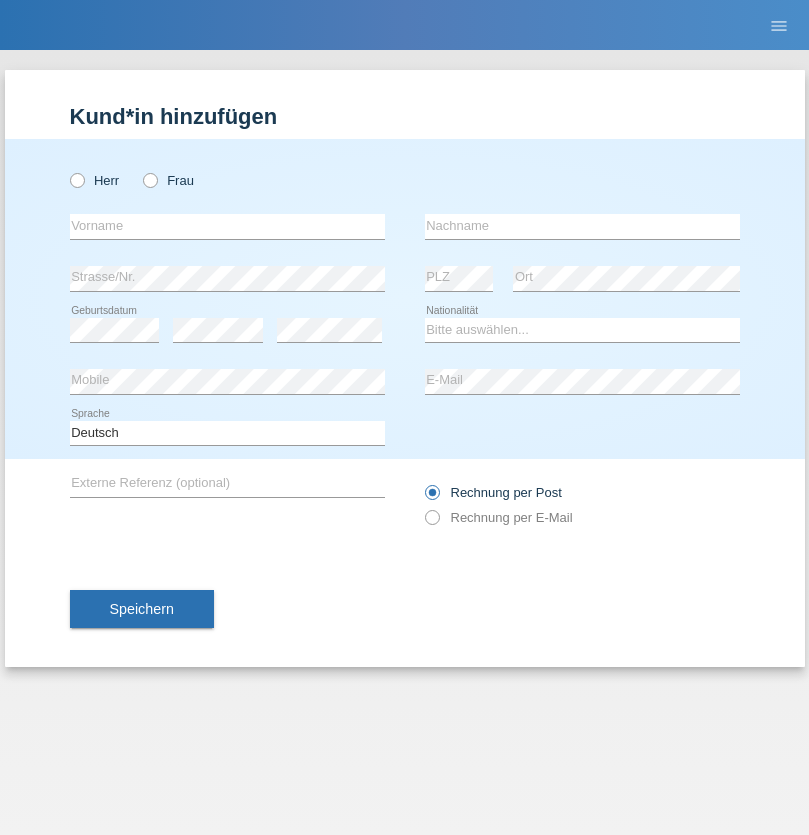 radio on "true" 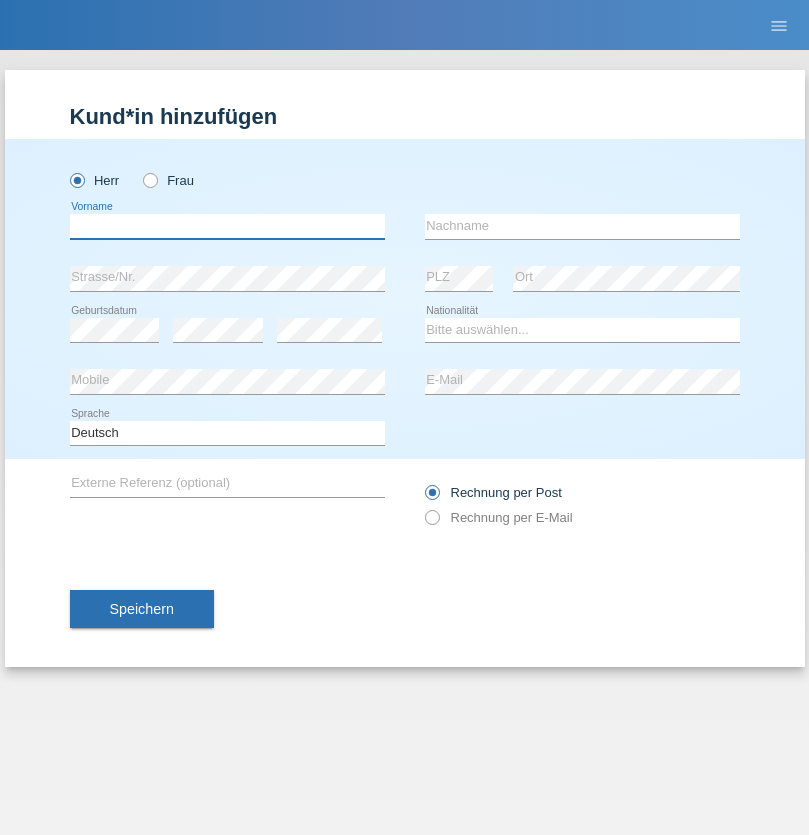 click at bounding box center (227, 226) 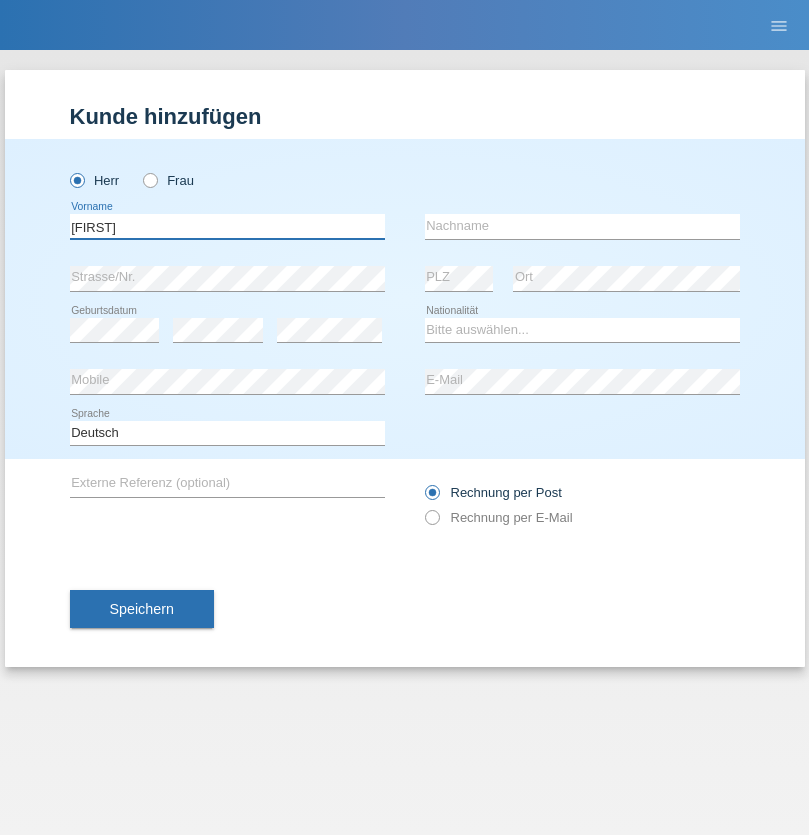 type on "[FIRST]" 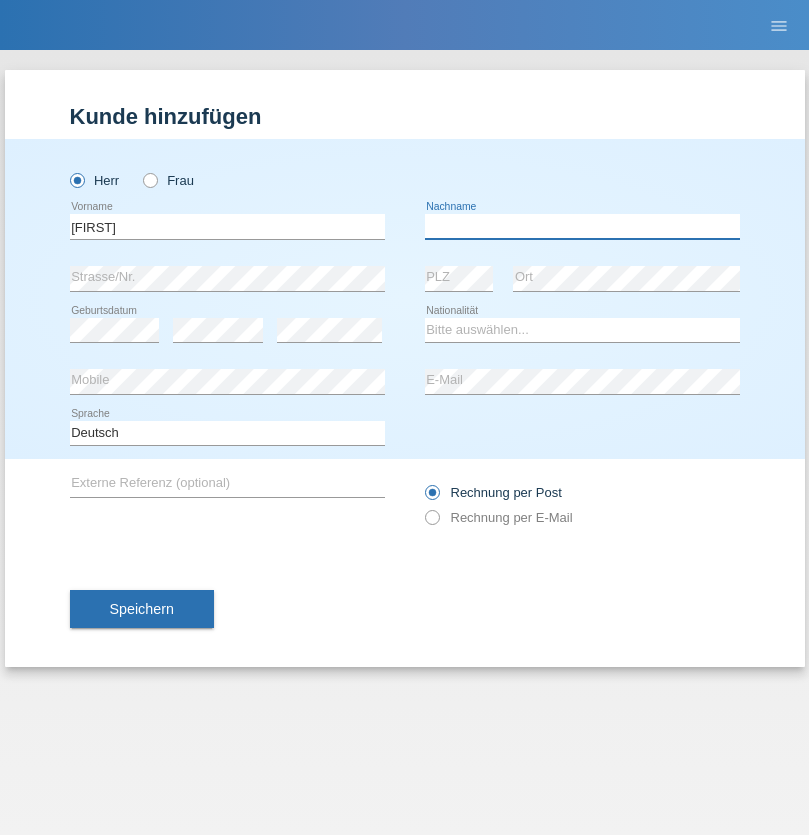click at bounding box center [582, 226] 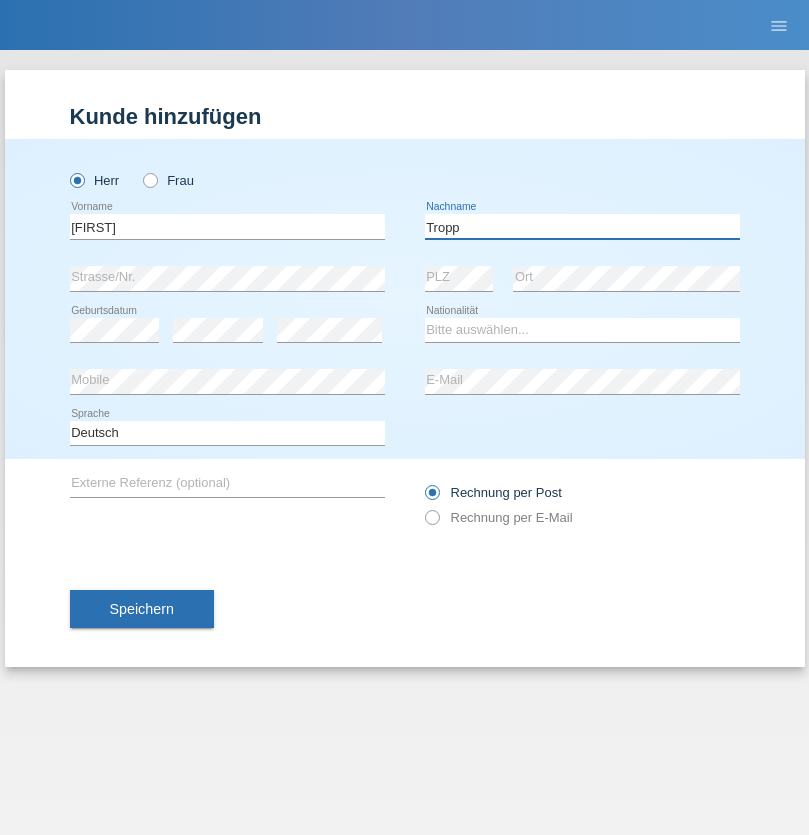 type on "Tropp" 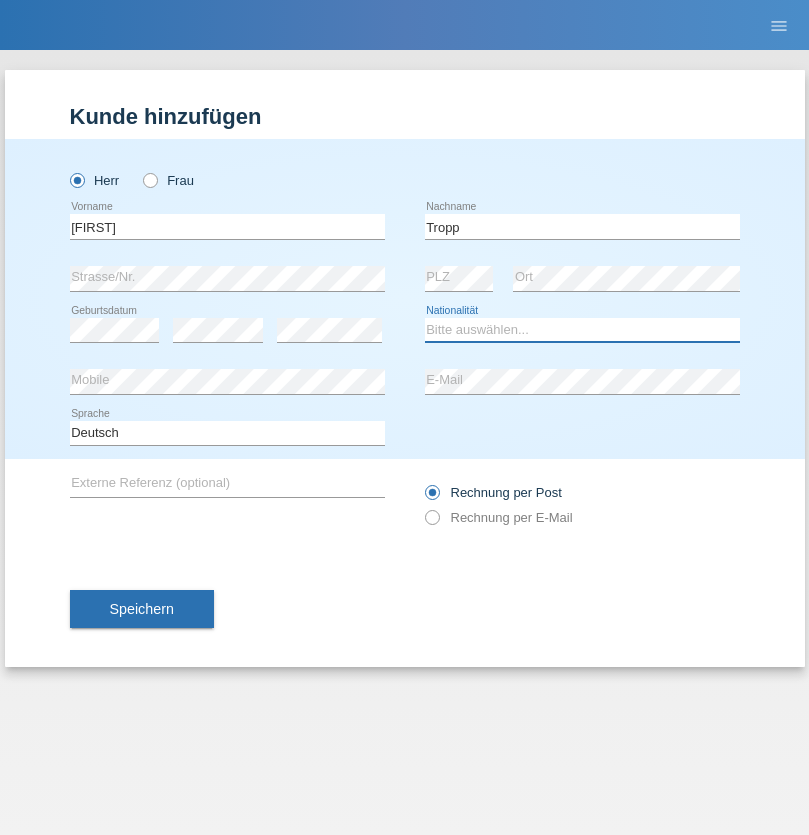 select on "SK" 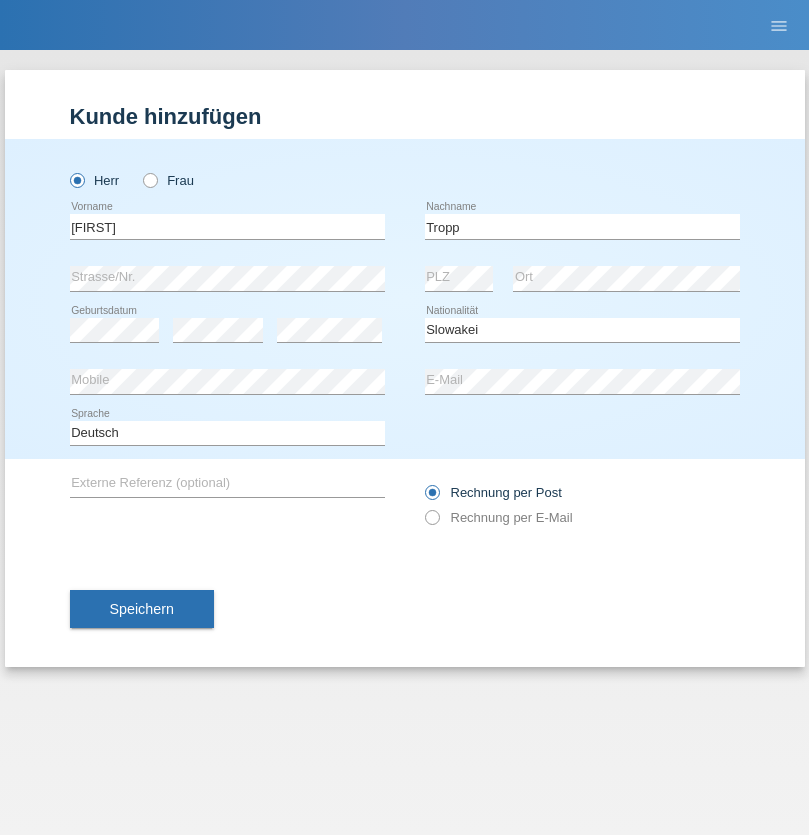 select on "C" 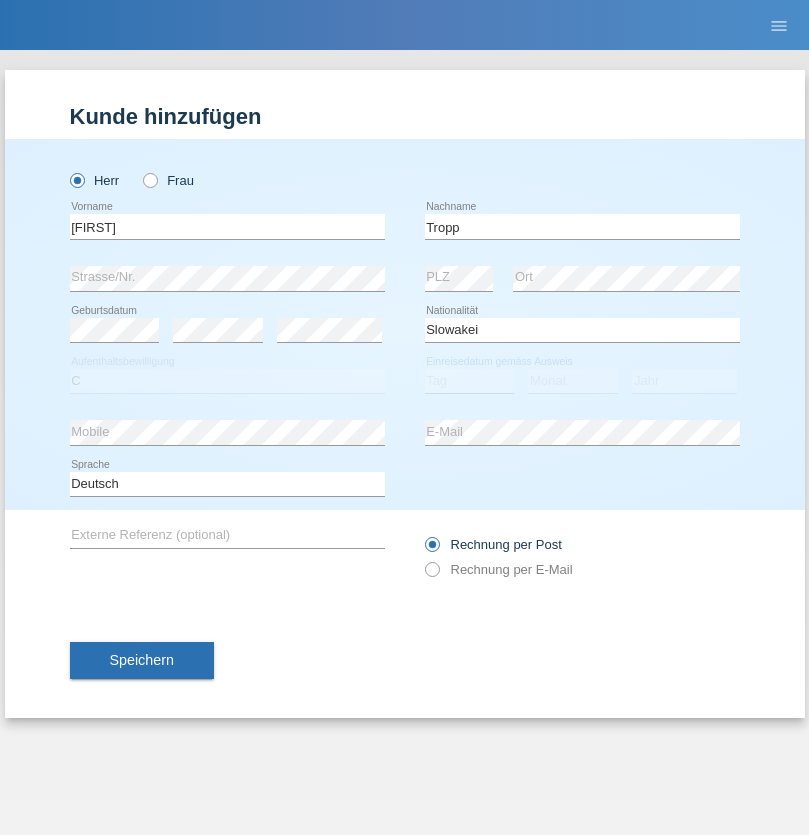 select on "08" 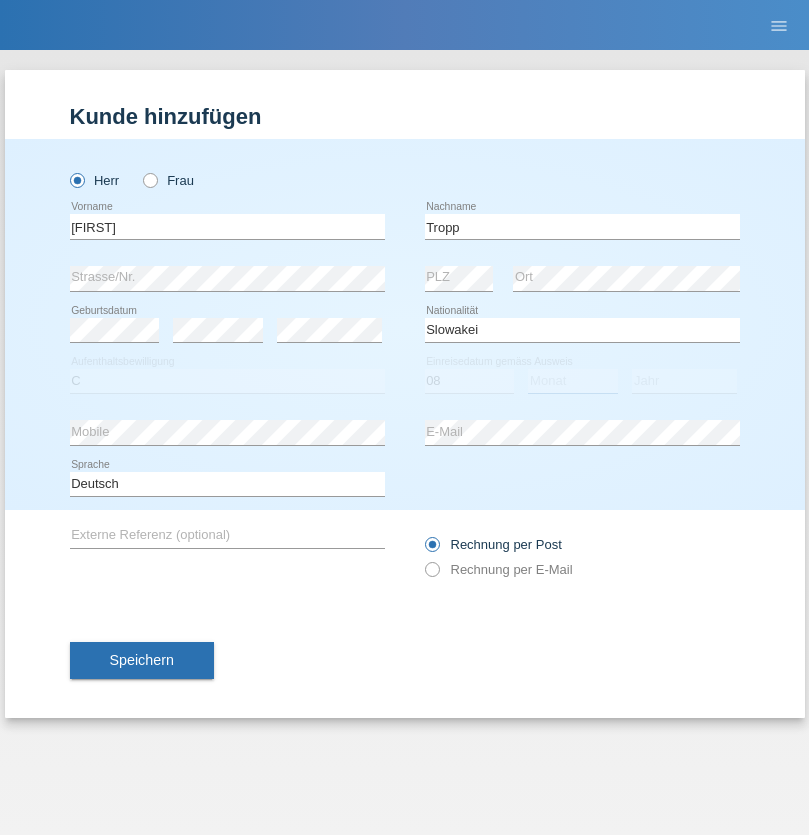 select on "08" 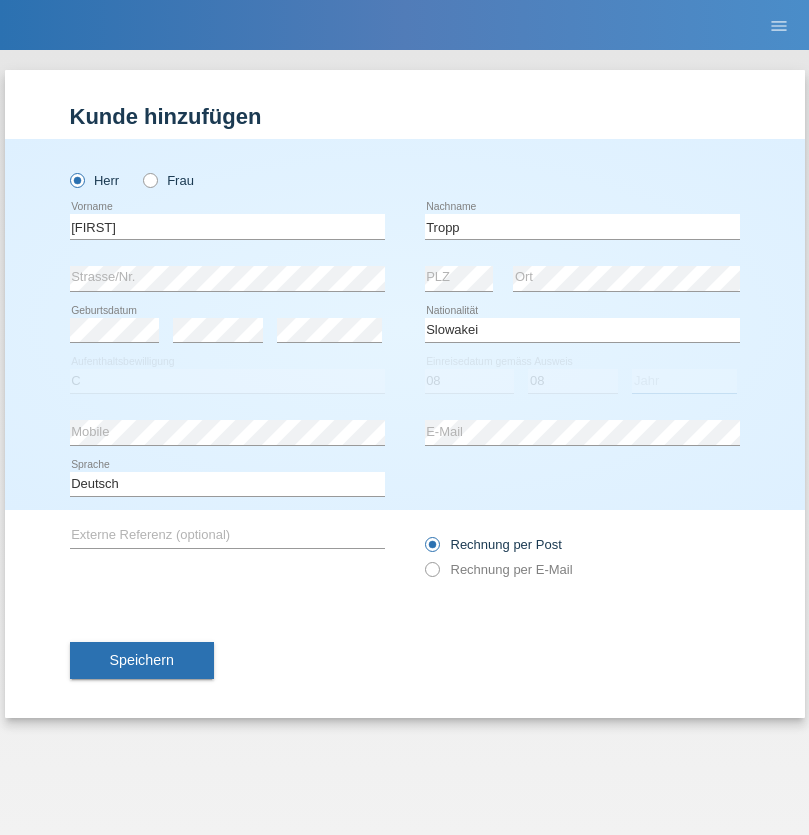 select on "2021" 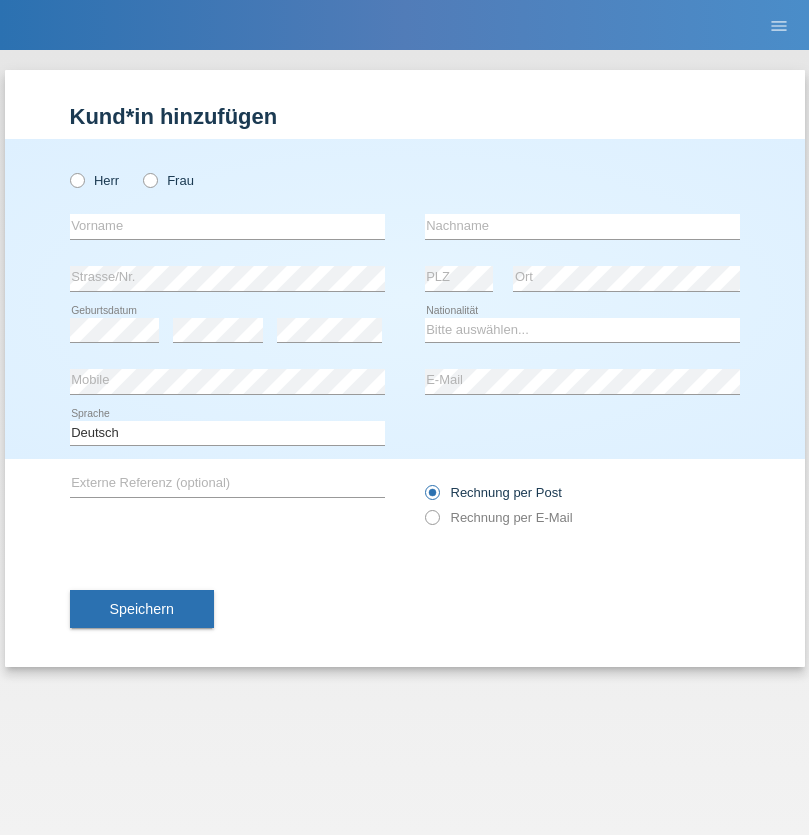 scroll, scrollTop: 0, scrollLeft: 0, axis: both 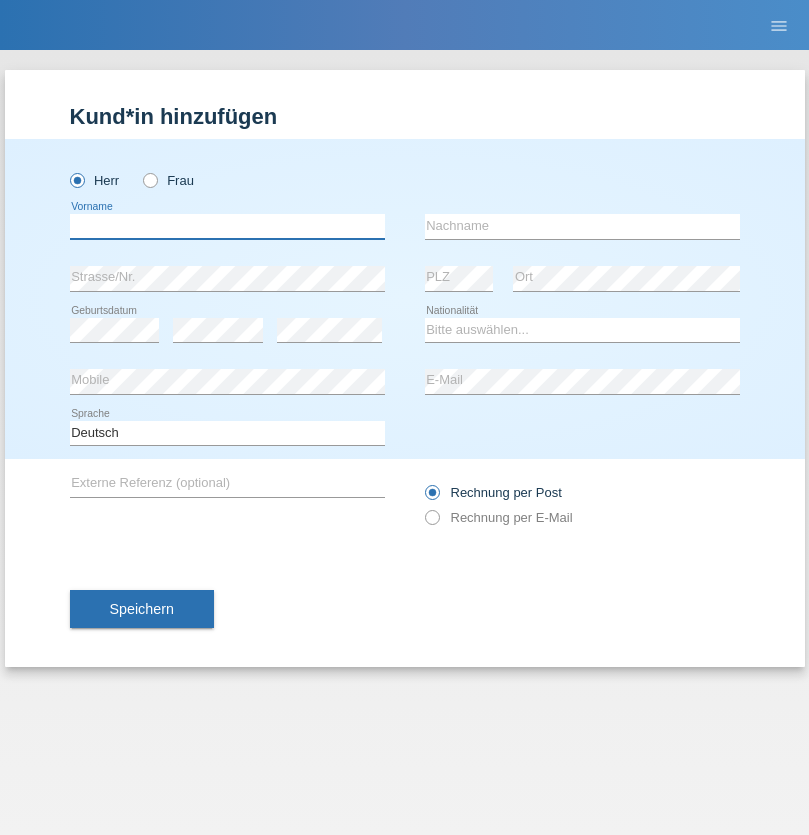 click at bounding box center (227, 226) 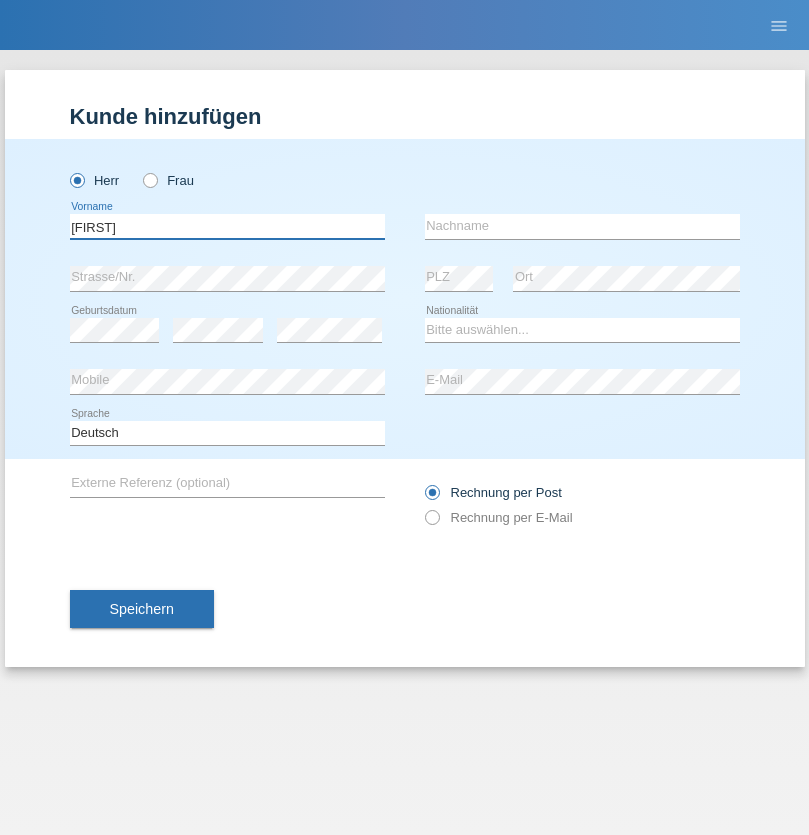 type on "Dirk" 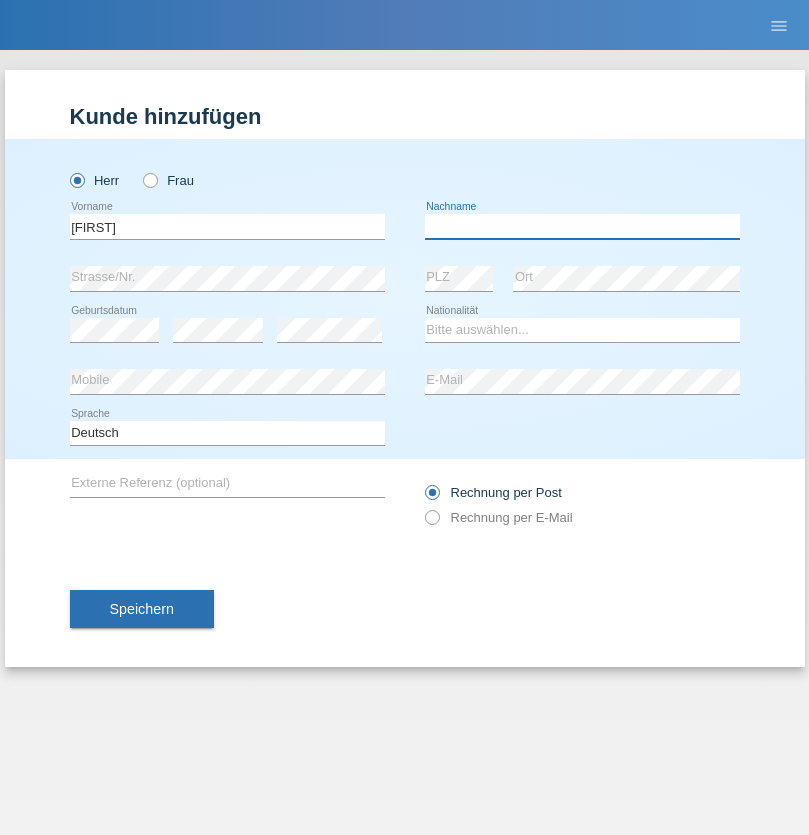 click at bounding box center (582, 226) 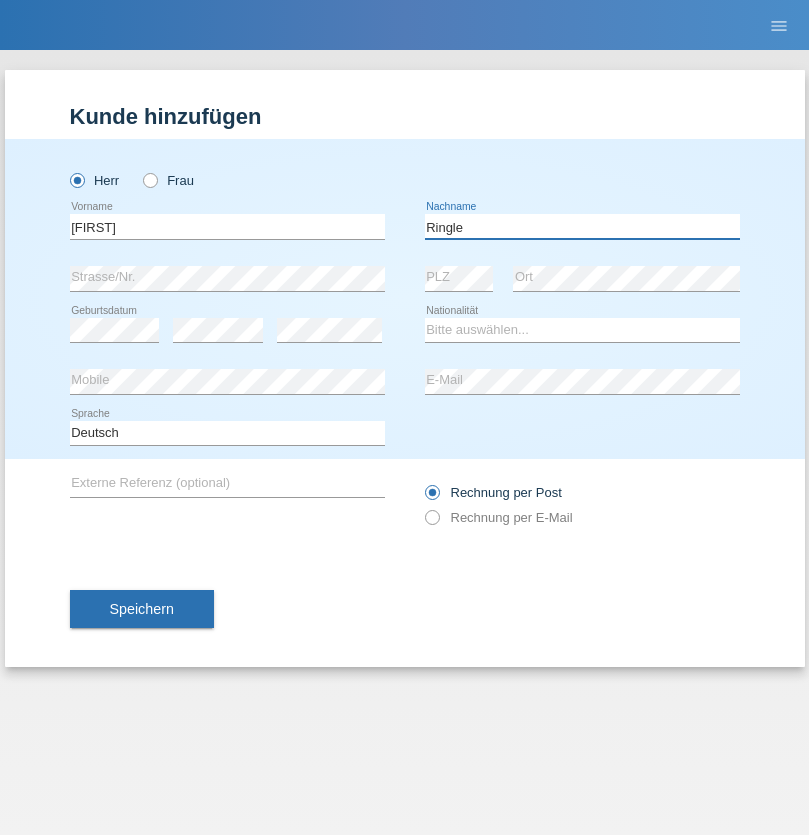 type on "Ringle" 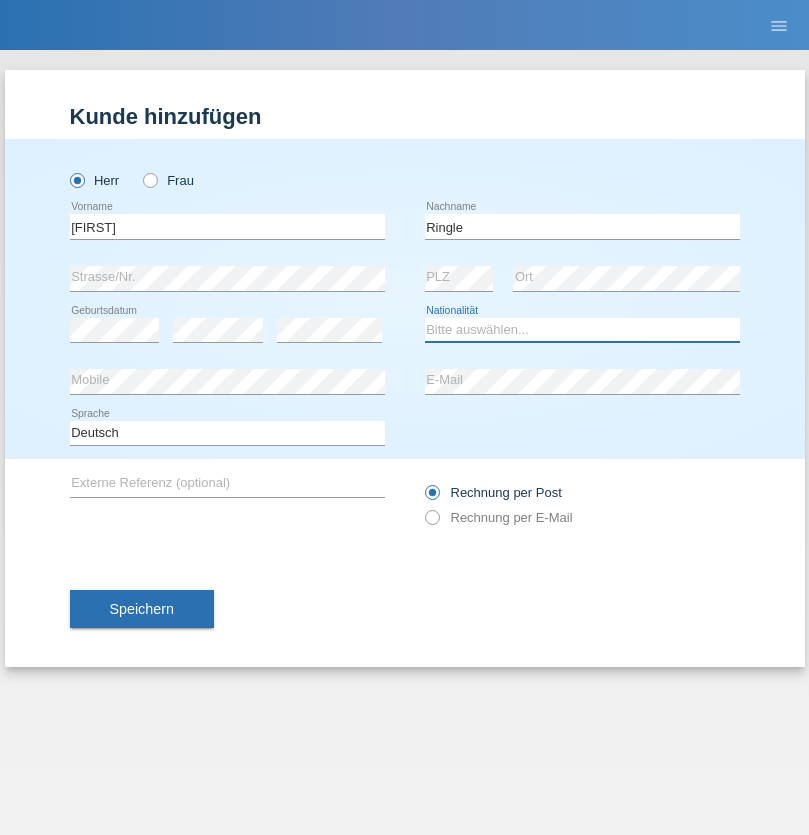 select on "DE" 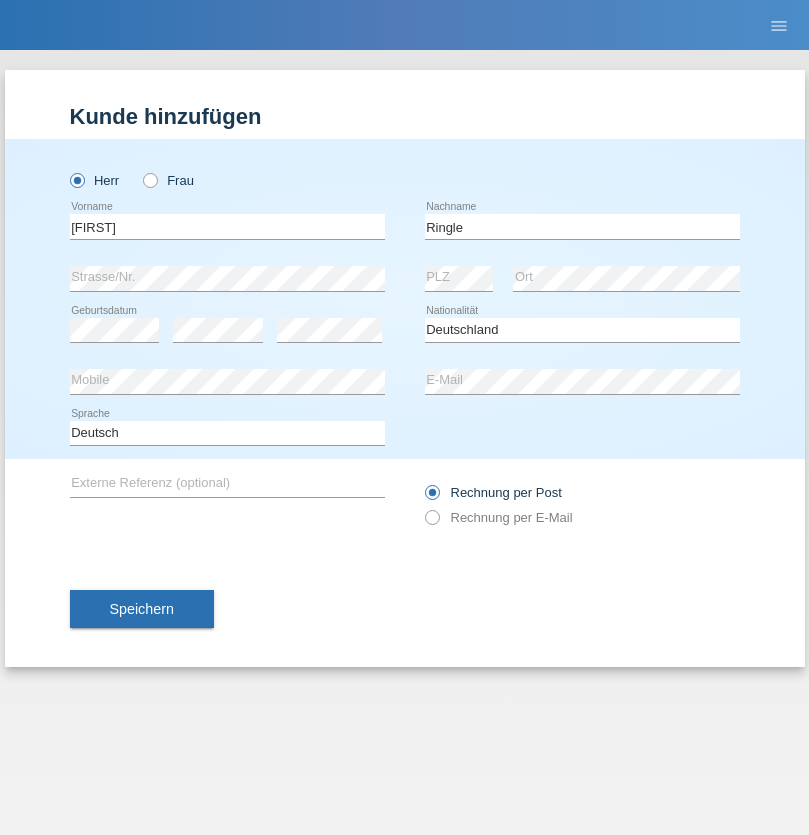 select on "C" 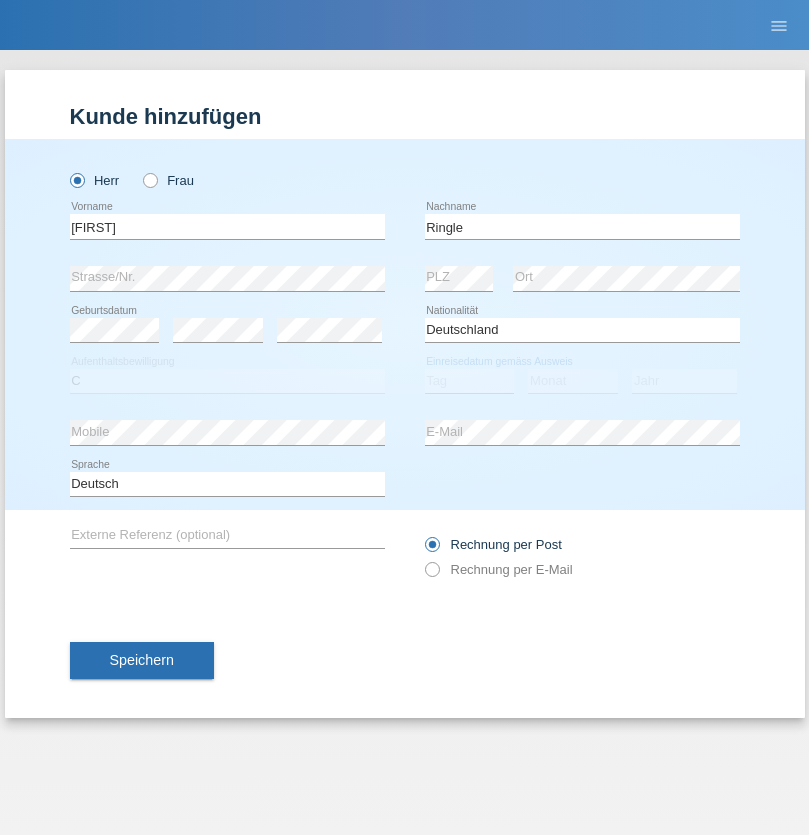 select on "06" 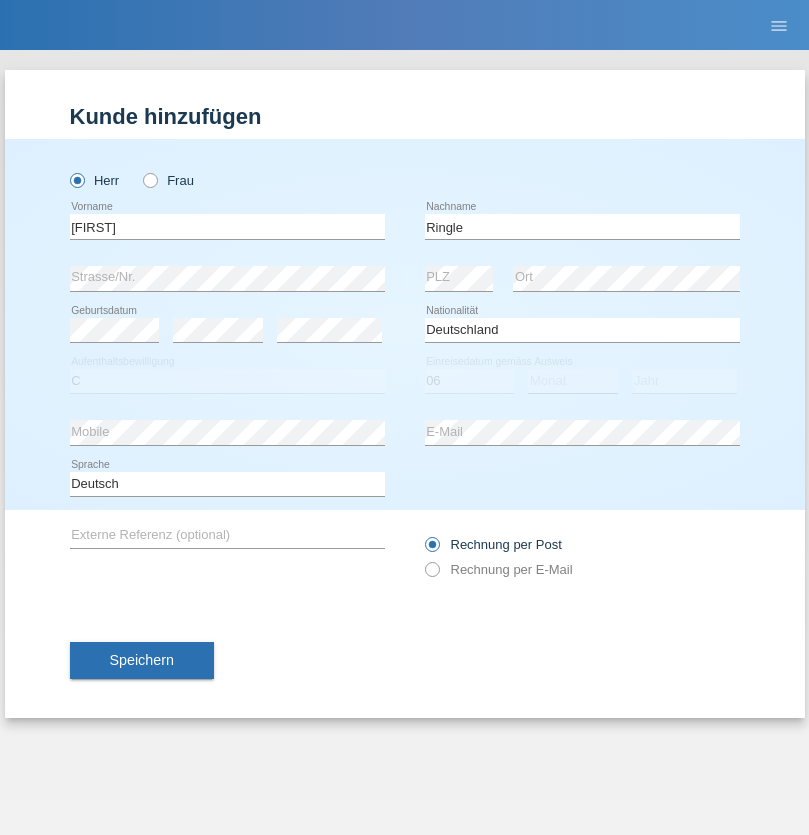 select on "01" 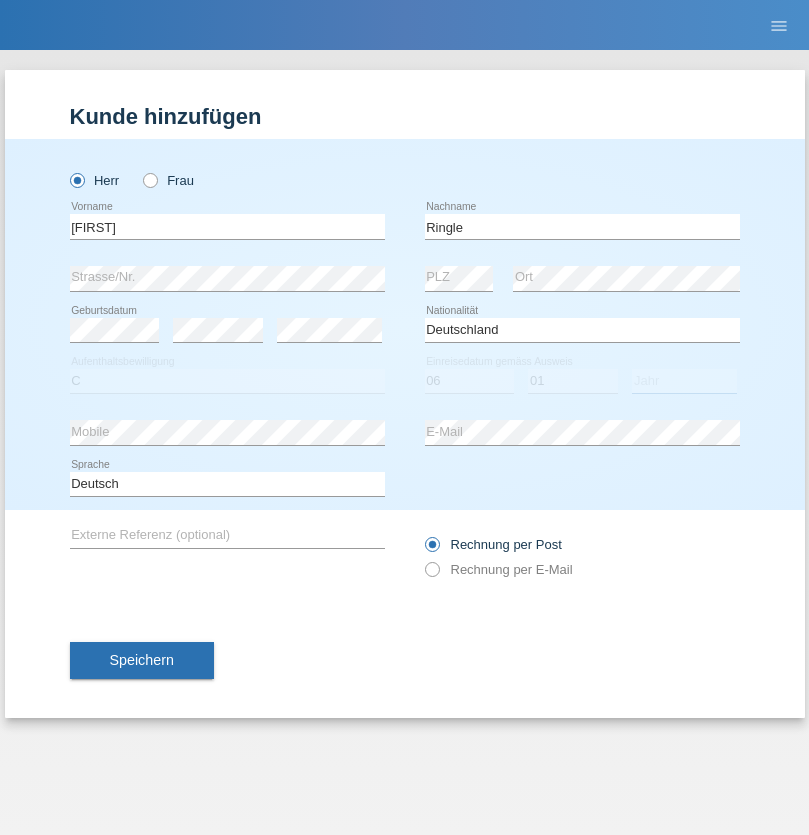 select on "2021" 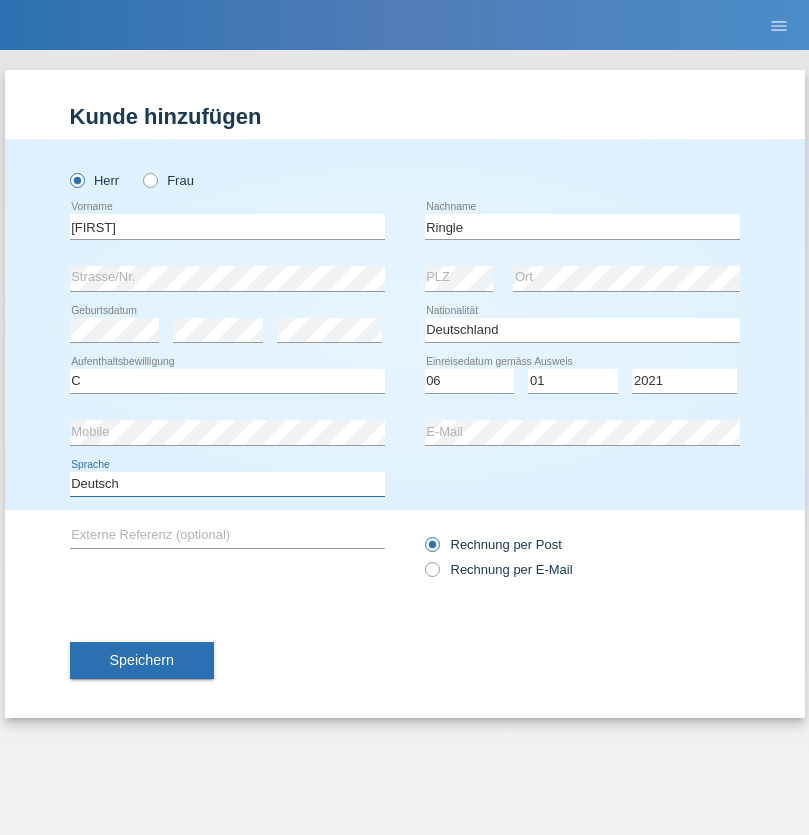 select on "en" 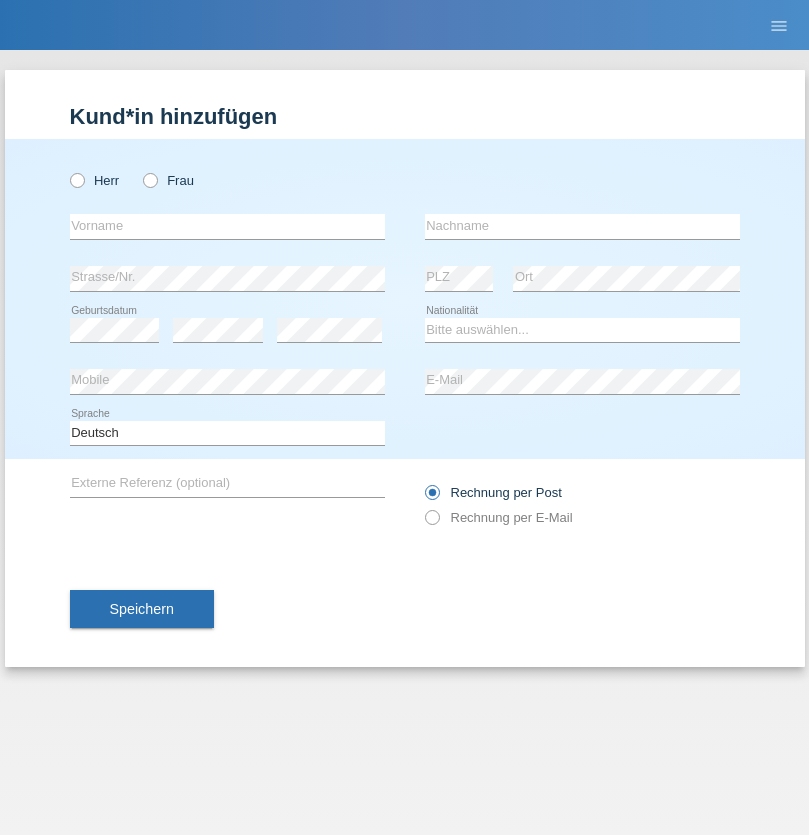 scroll, scrollTop: 0, scrollLeft: 0, axis: both 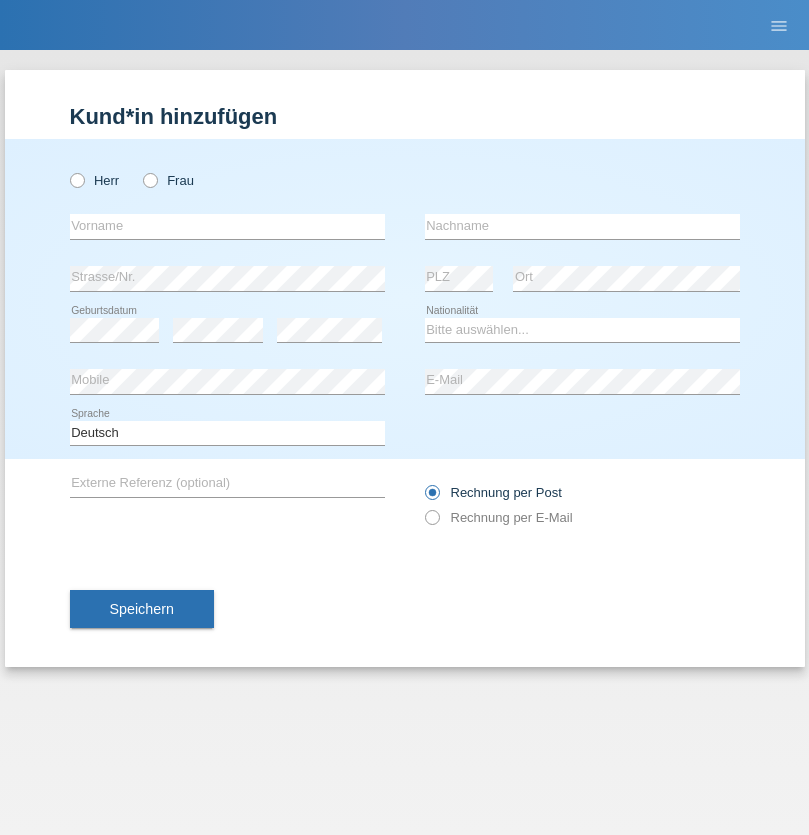 radio on "true" 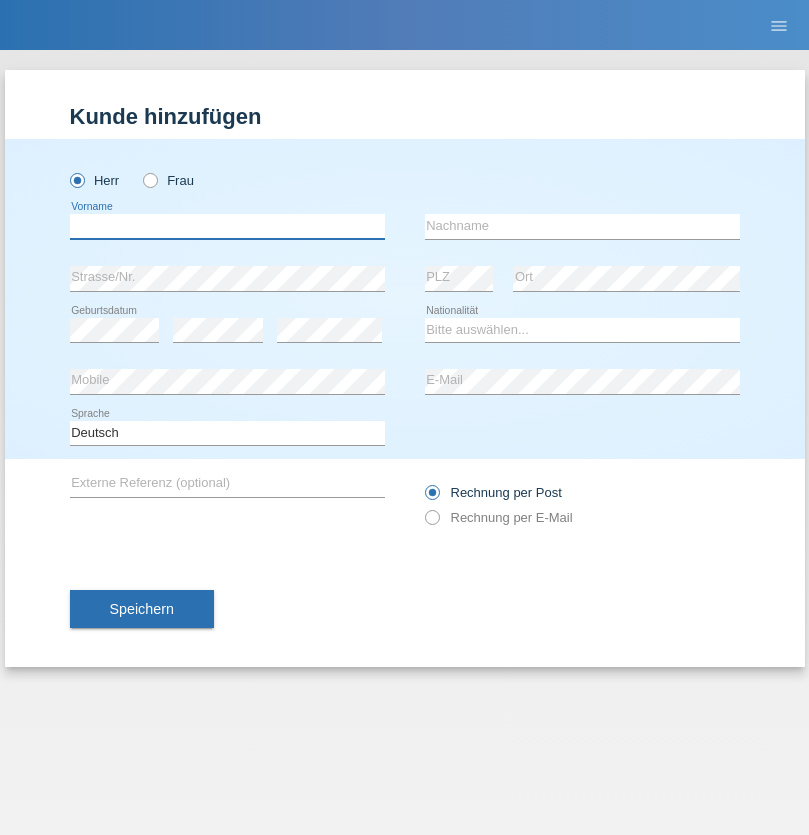 click at bounding box center [227, 226] 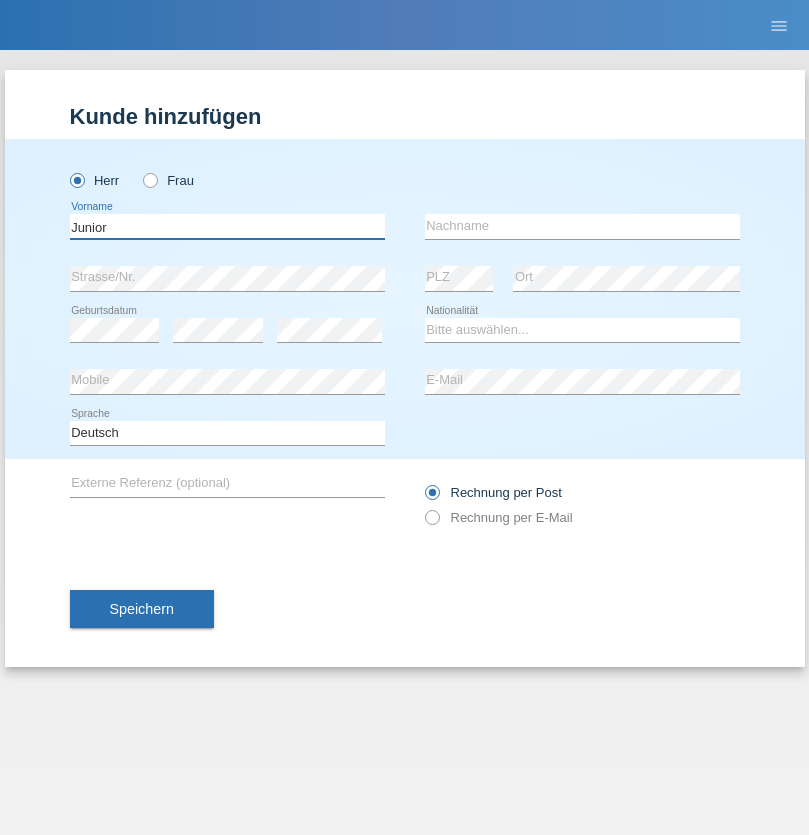 type on "Junior" 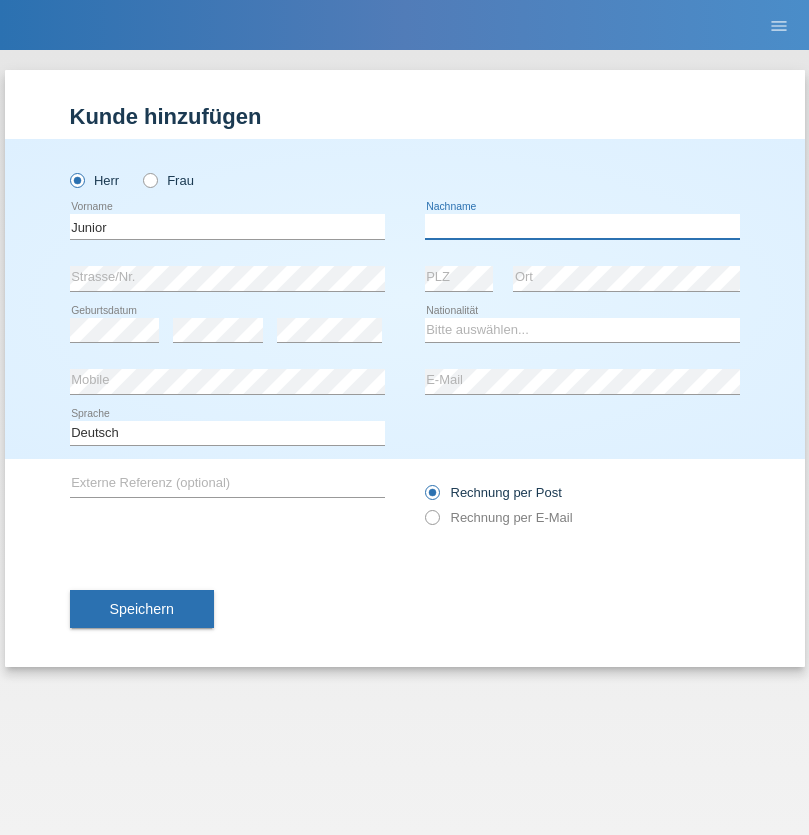 click at bounding box center [582, 226] 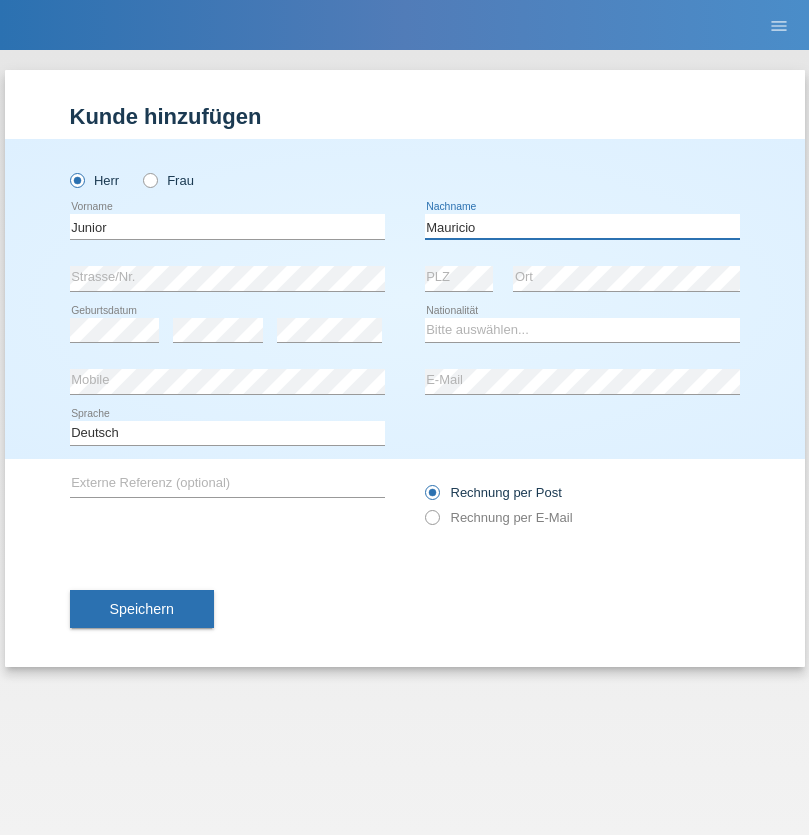 type on "Mauricio" 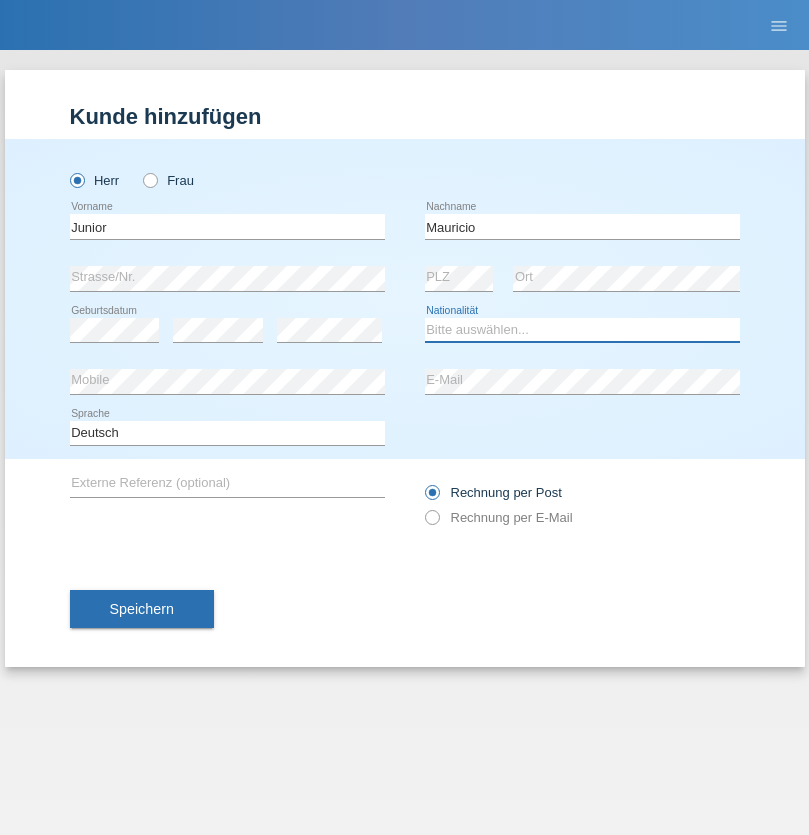 select on "CH" 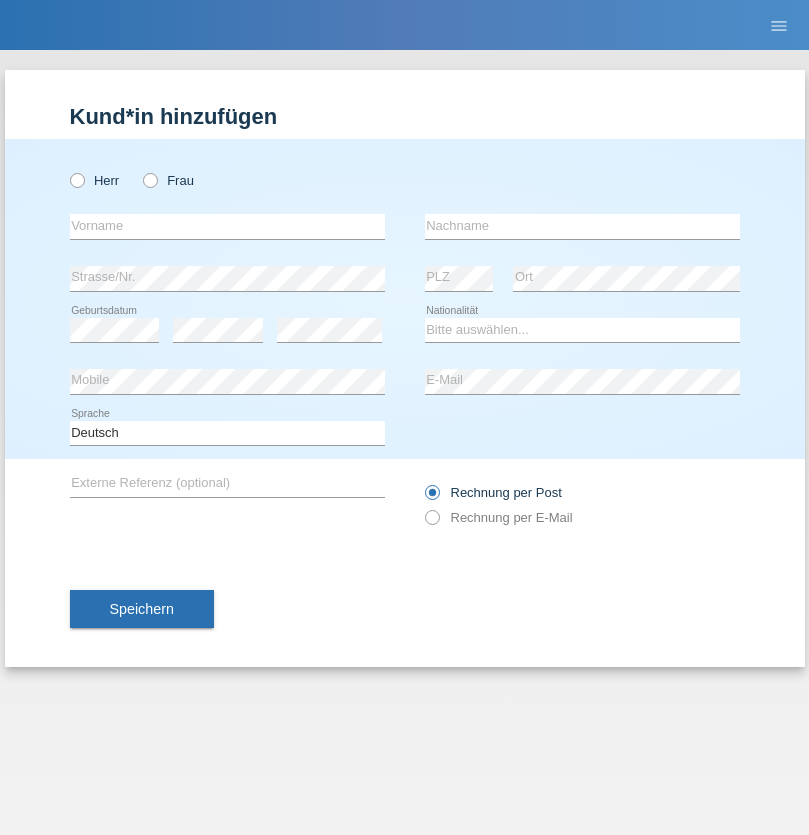 scroll, scrollTop: 0, scrollLeft: 0, axis: both 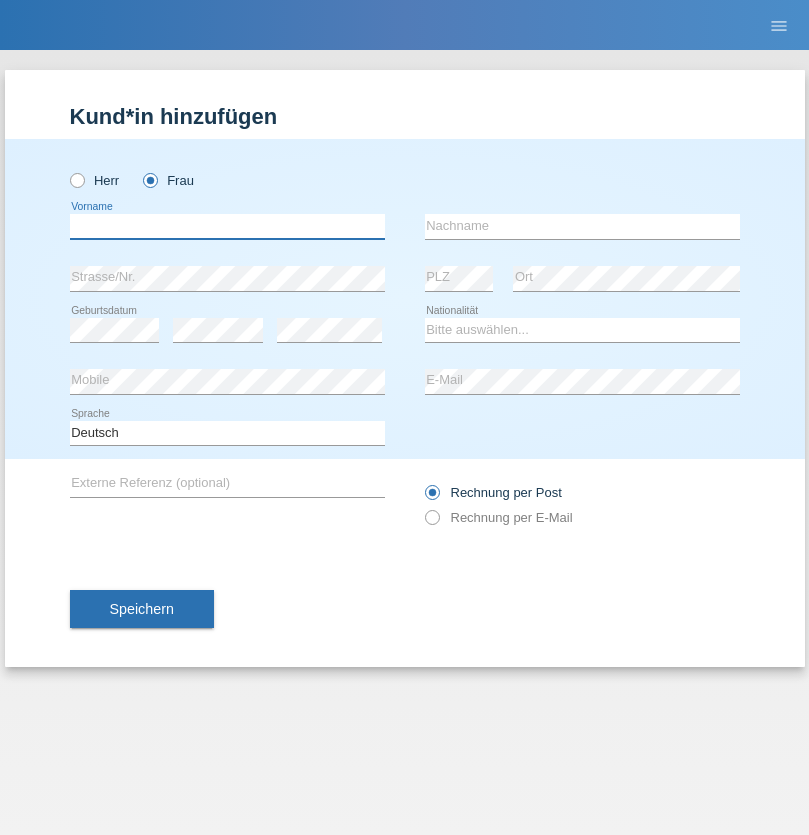 click at bounding box center (227, 226) 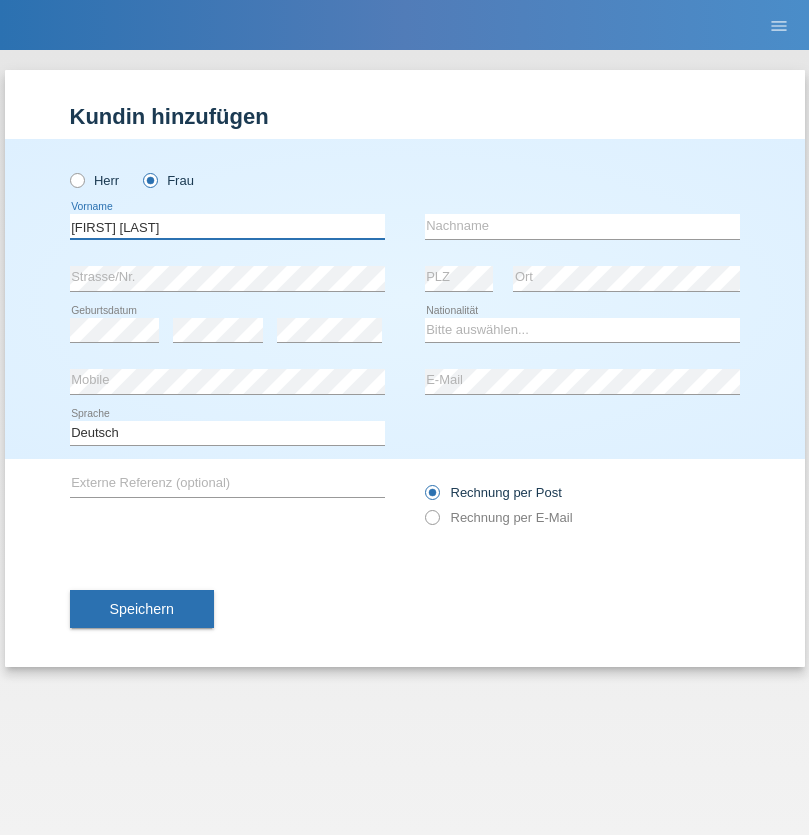 type on "Maria Fernanda" 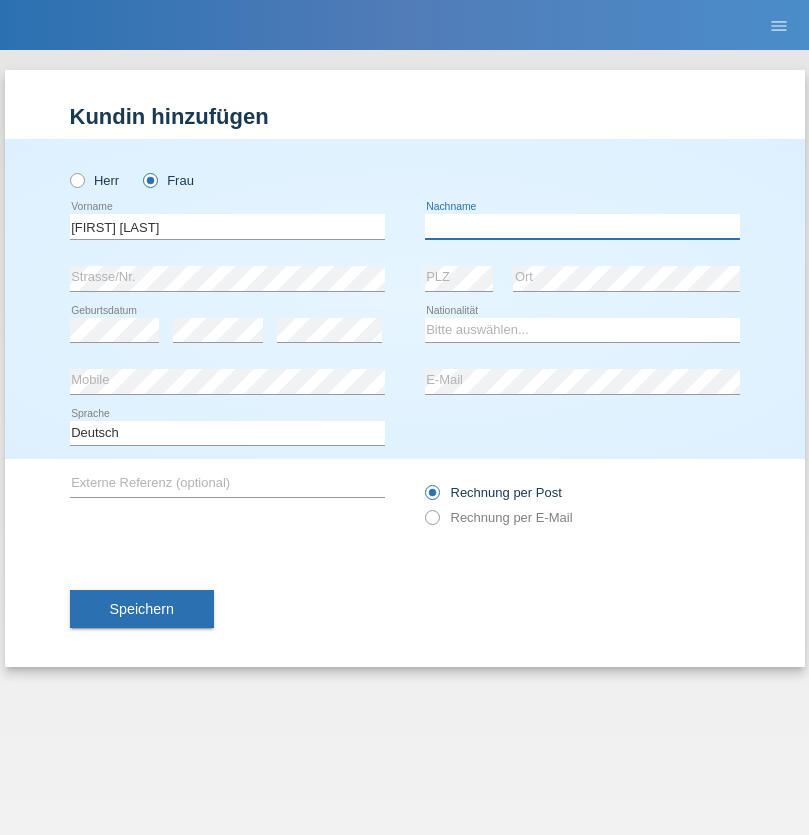 click at bounding box center [582, 226] 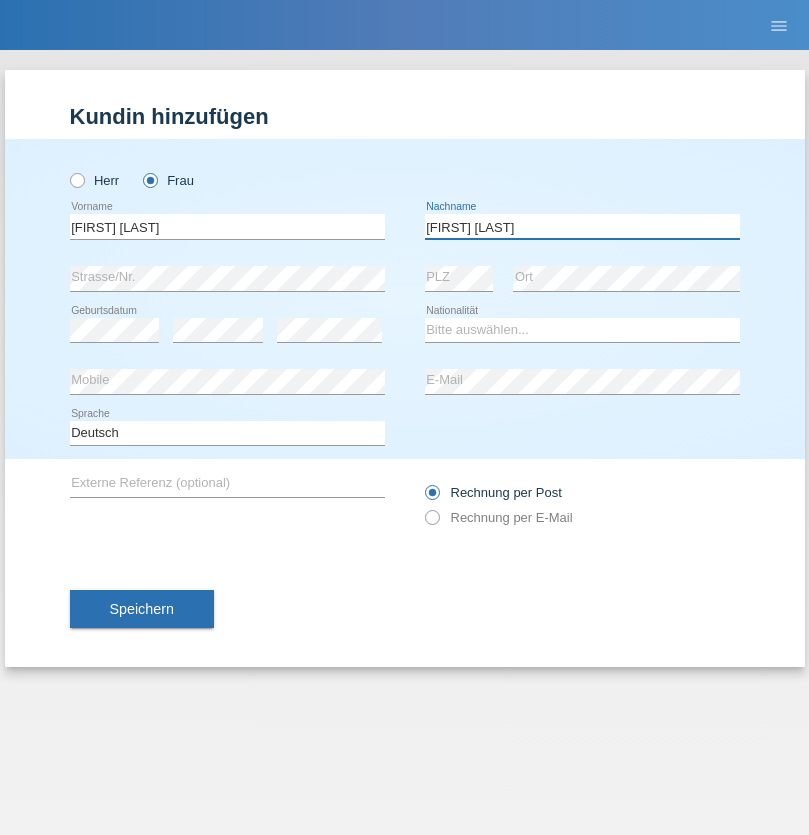 type on "Knusel Campillo" 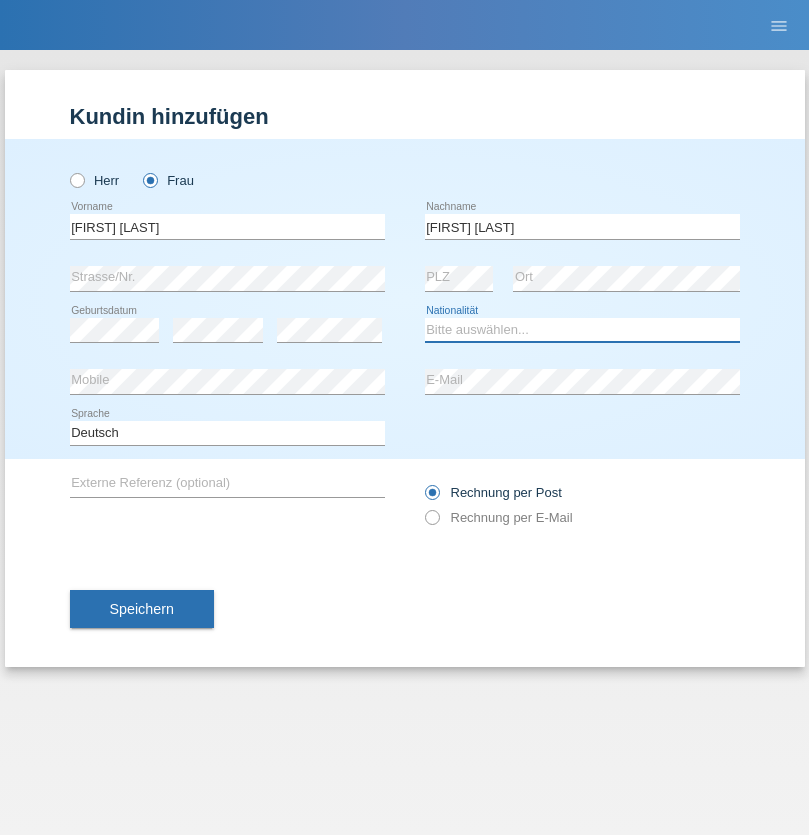 select on "CH" 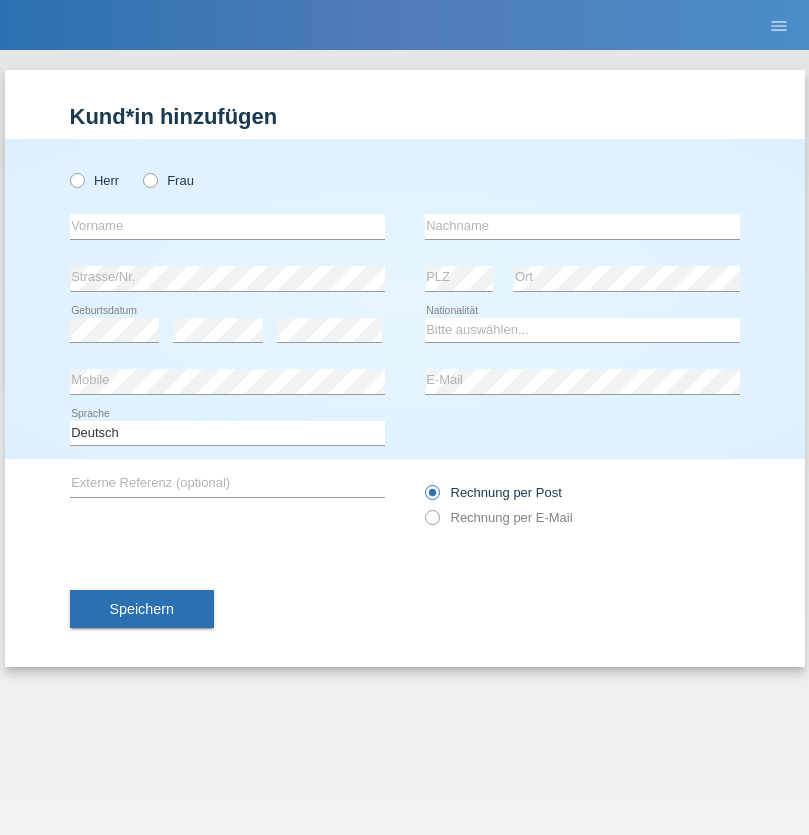 scroll, scrollTop: 0, scrollLeft: 0, axis: both 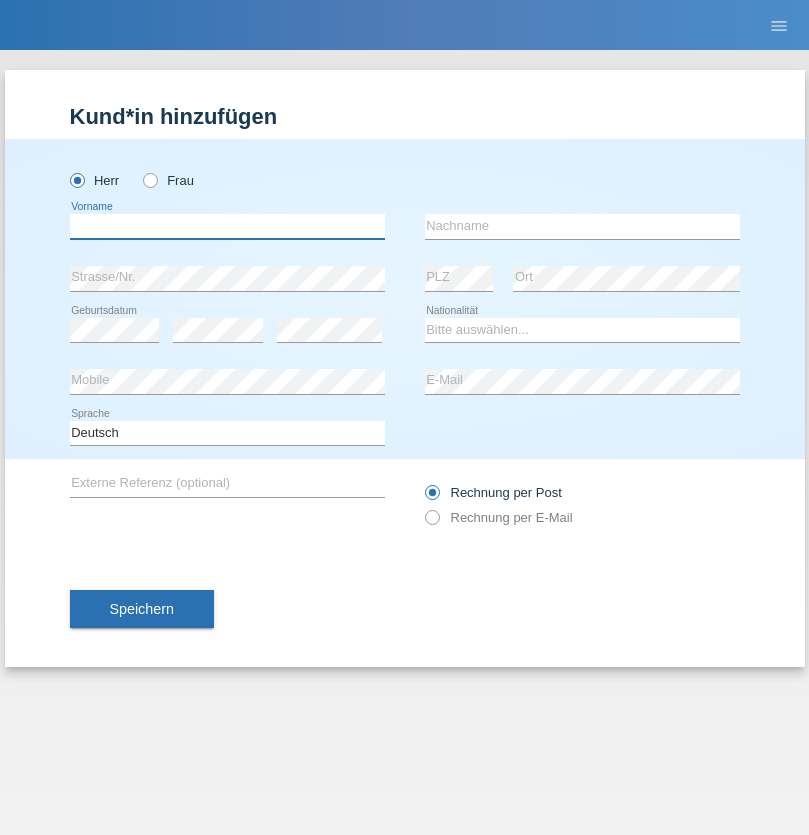 click at bounding box center (227, 226) 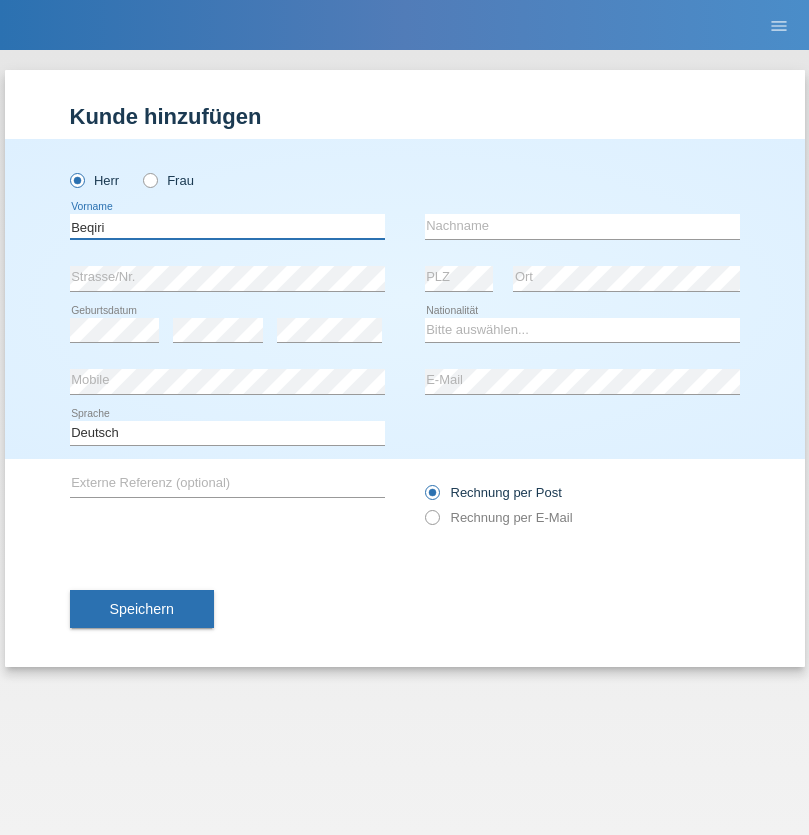 type on "Beqiri" 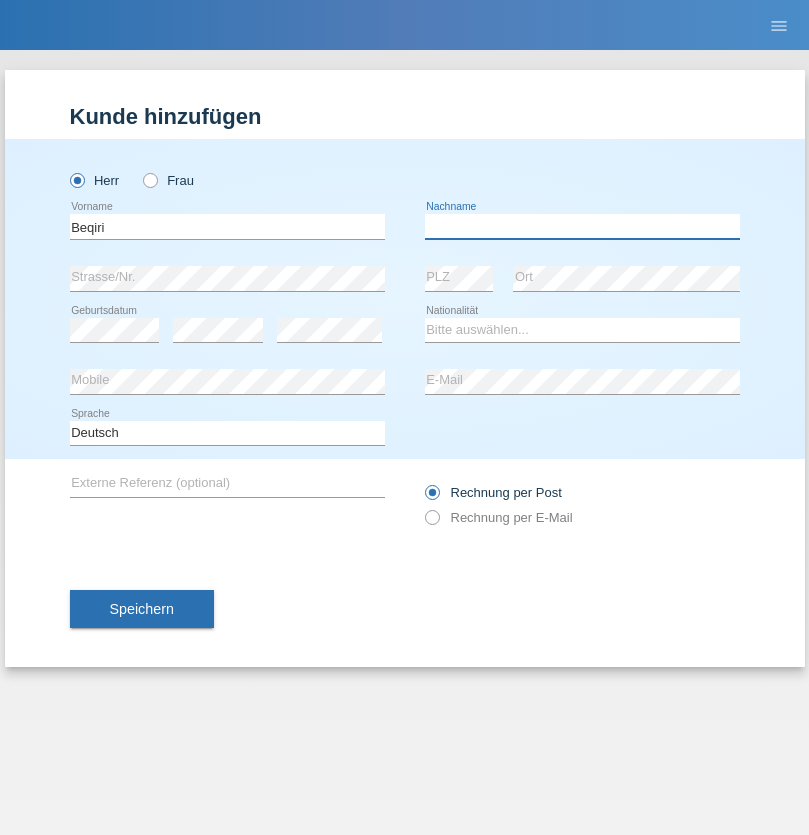 click at bounding box center (582, 226) 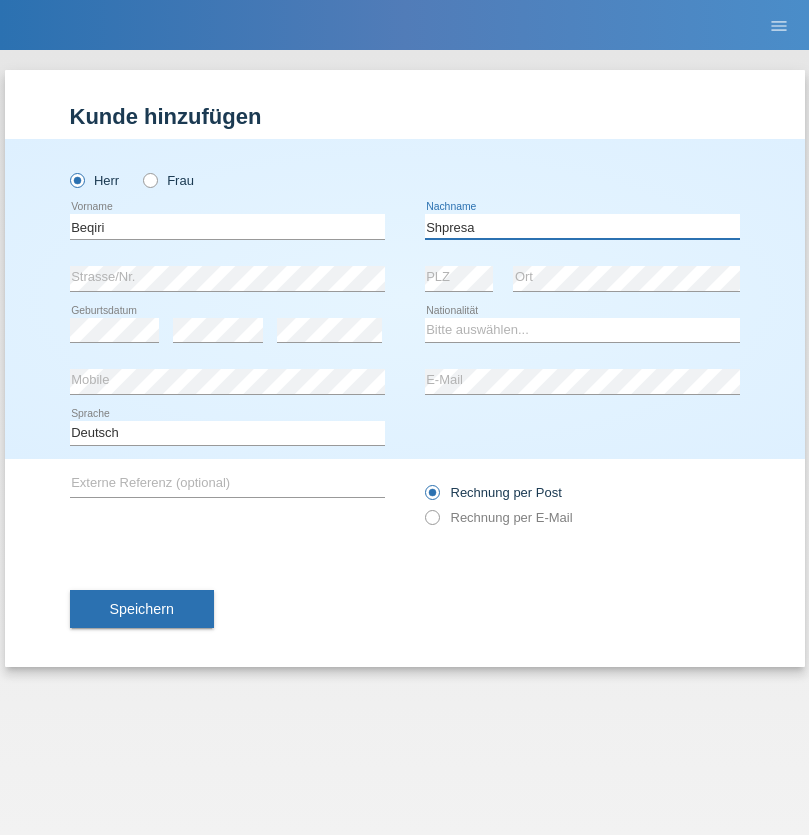type on "Shpresa" 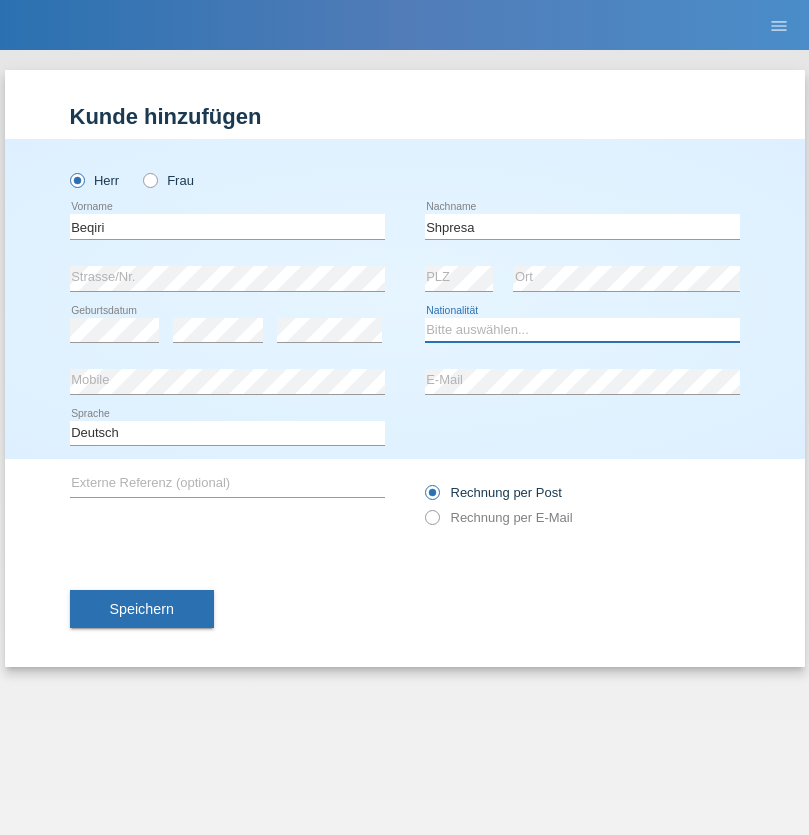 select on "XK" 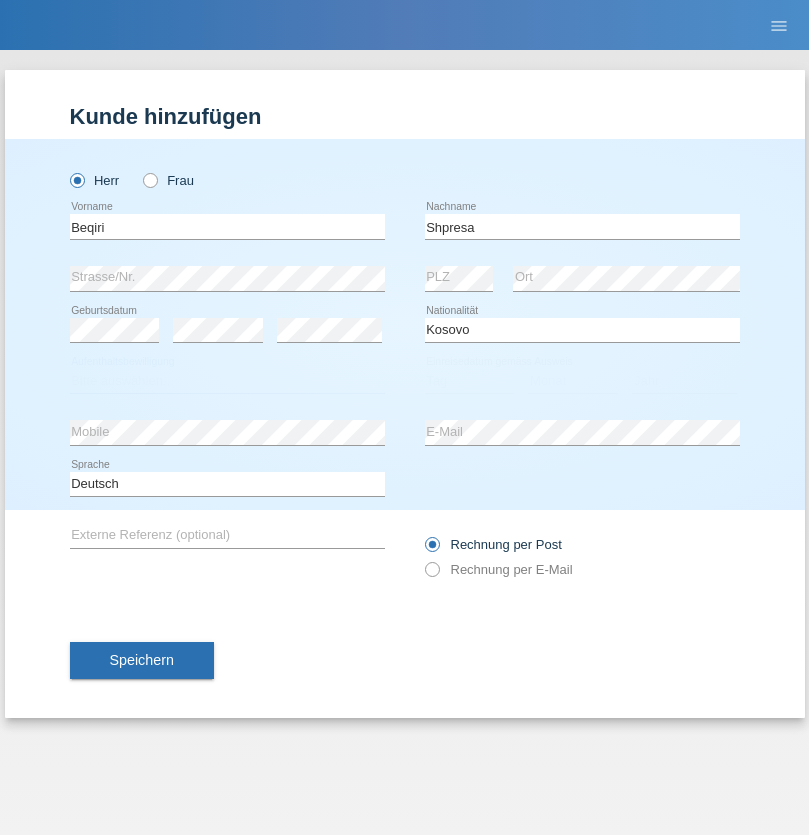 select on "C" 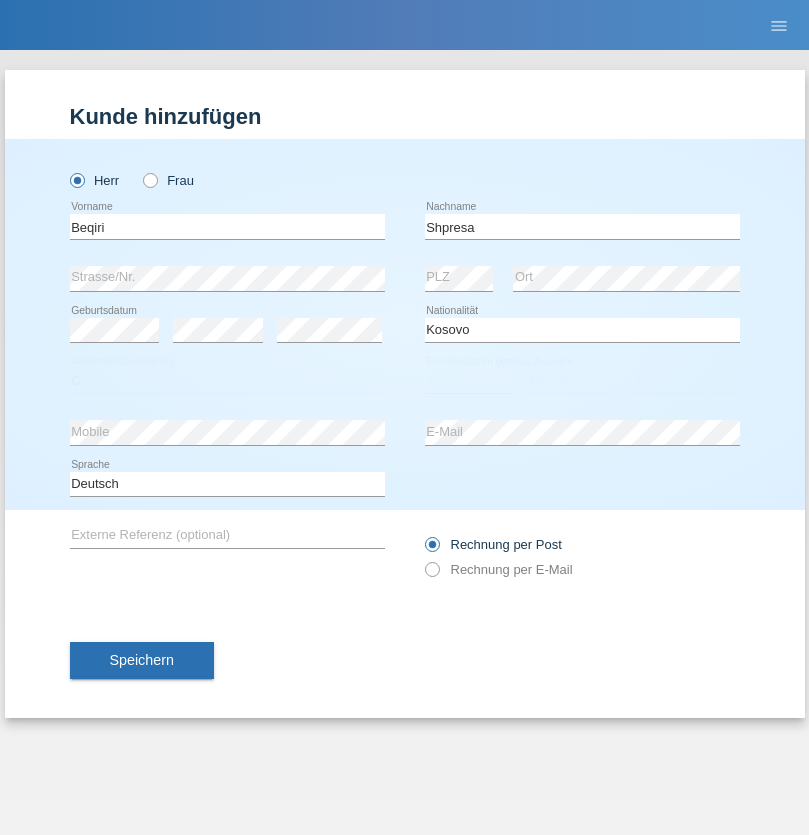 select on "08" 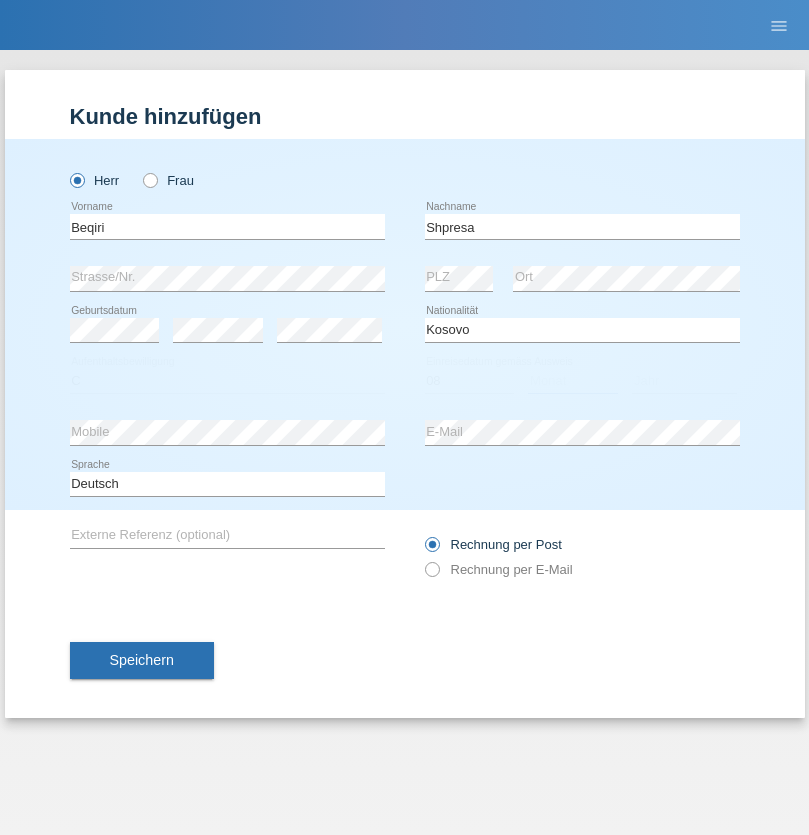 select on "02" 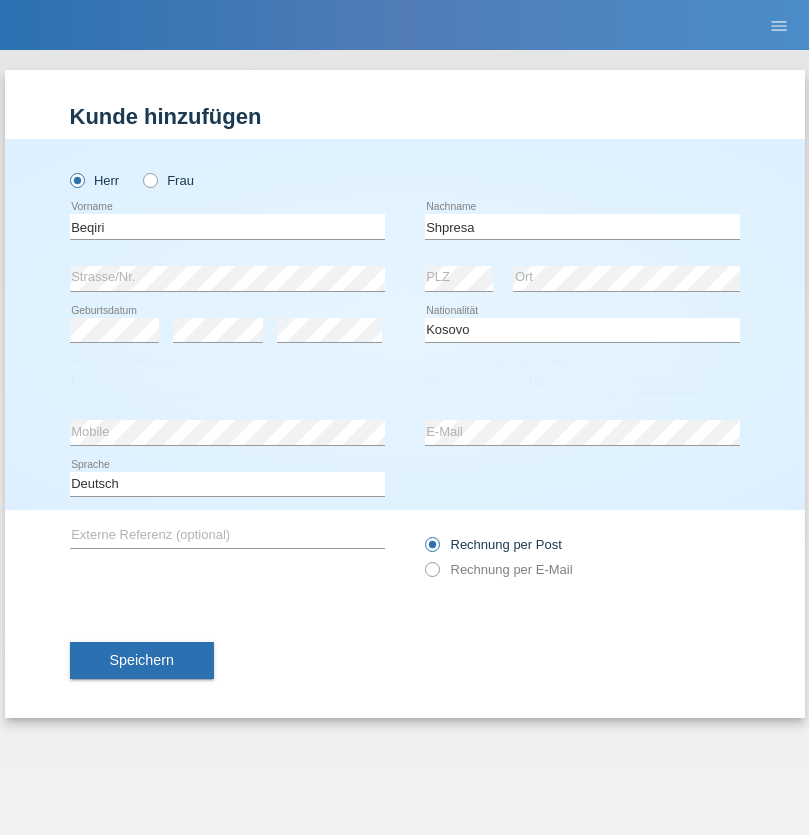 select on "1979" 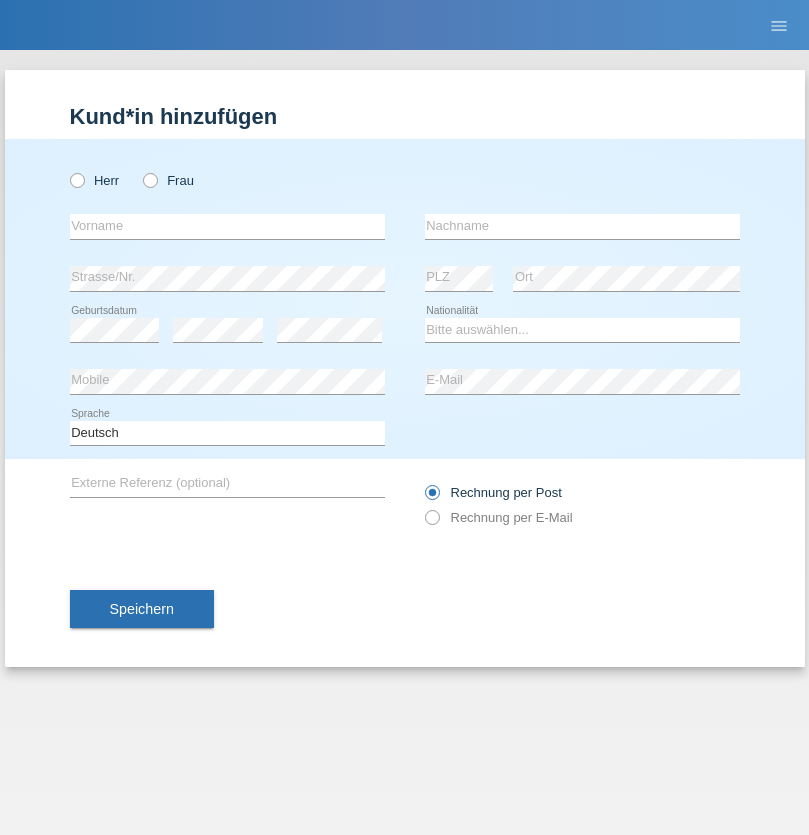 scroll, scrollTop: 0, scrollLeft: 0, axis: both 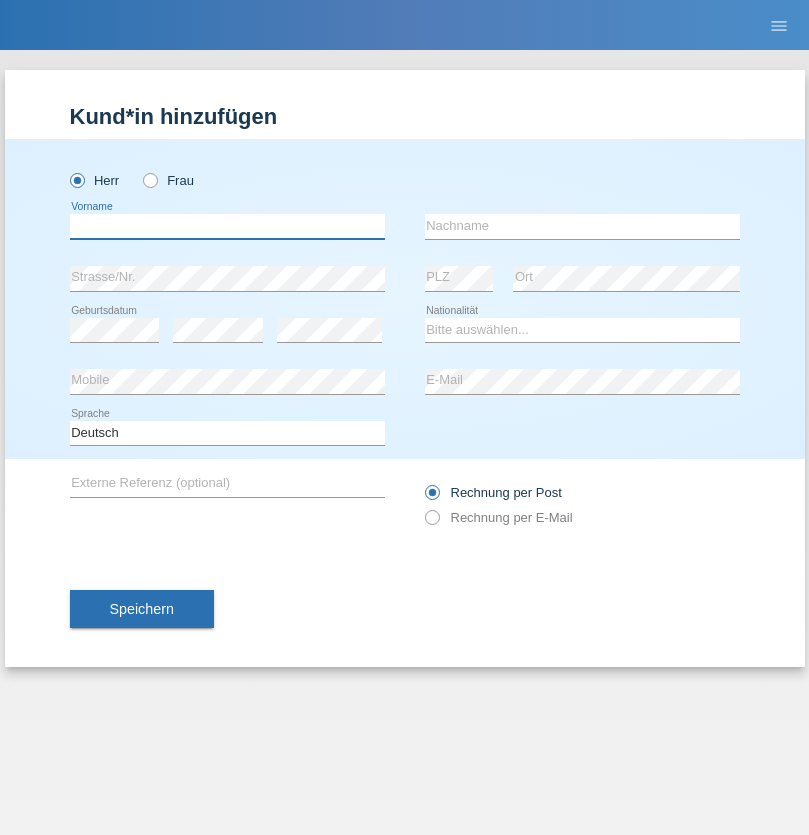 click at bounding box center (227, 226) 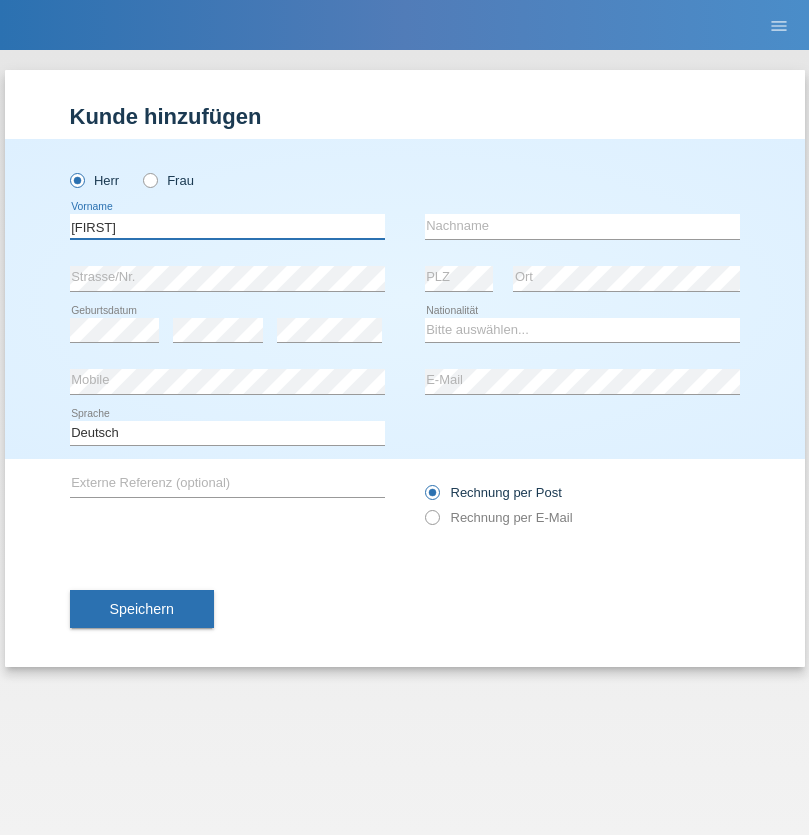 type on "[FIRST]" 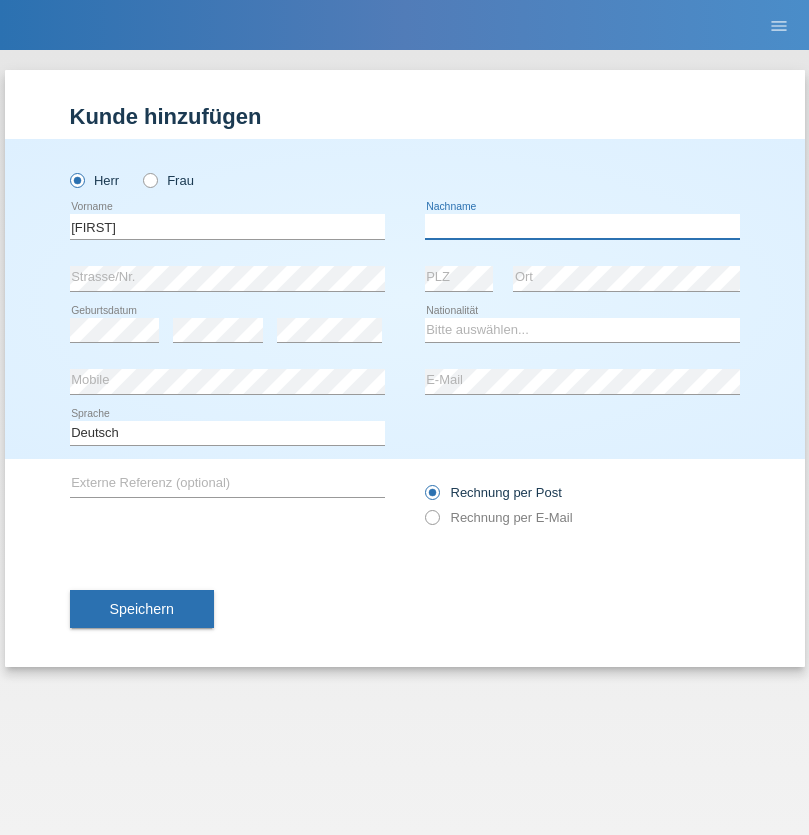 click at bounding box center (582, 226) 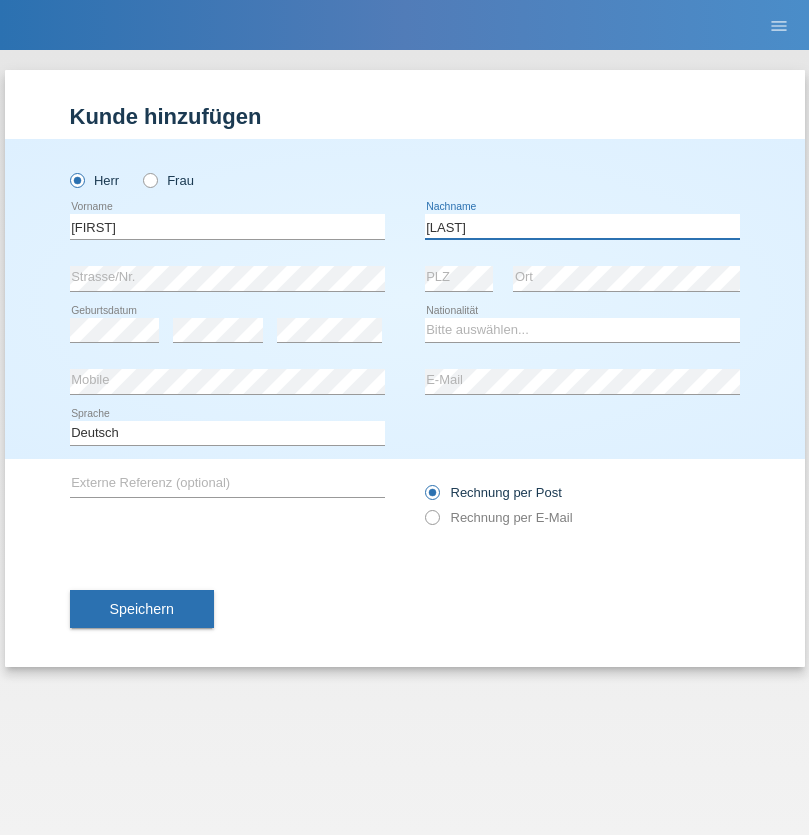 type on "[LAST]" 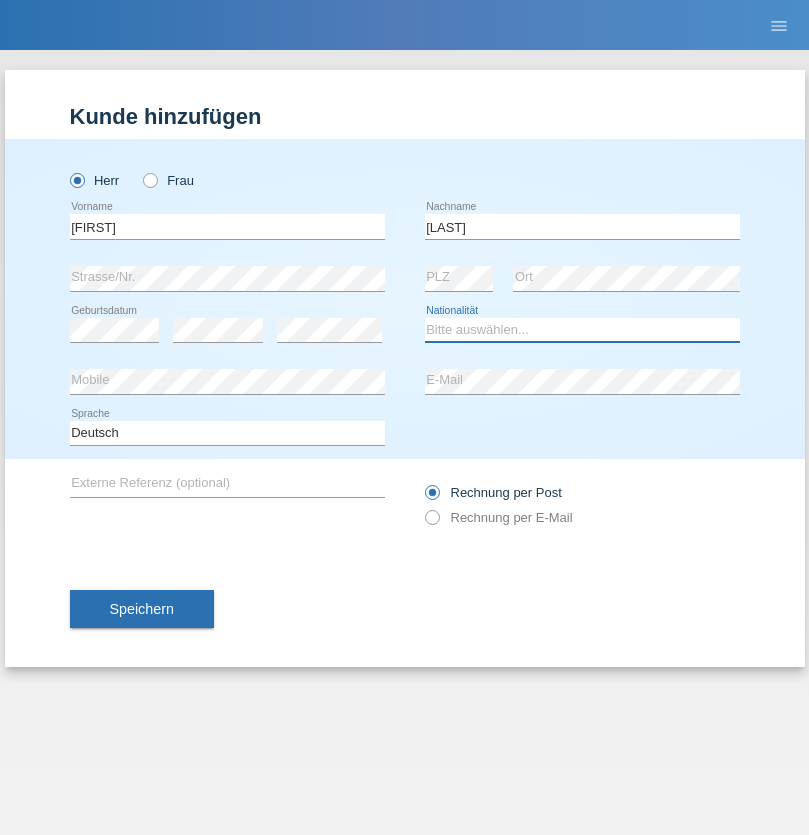 select on "CH" 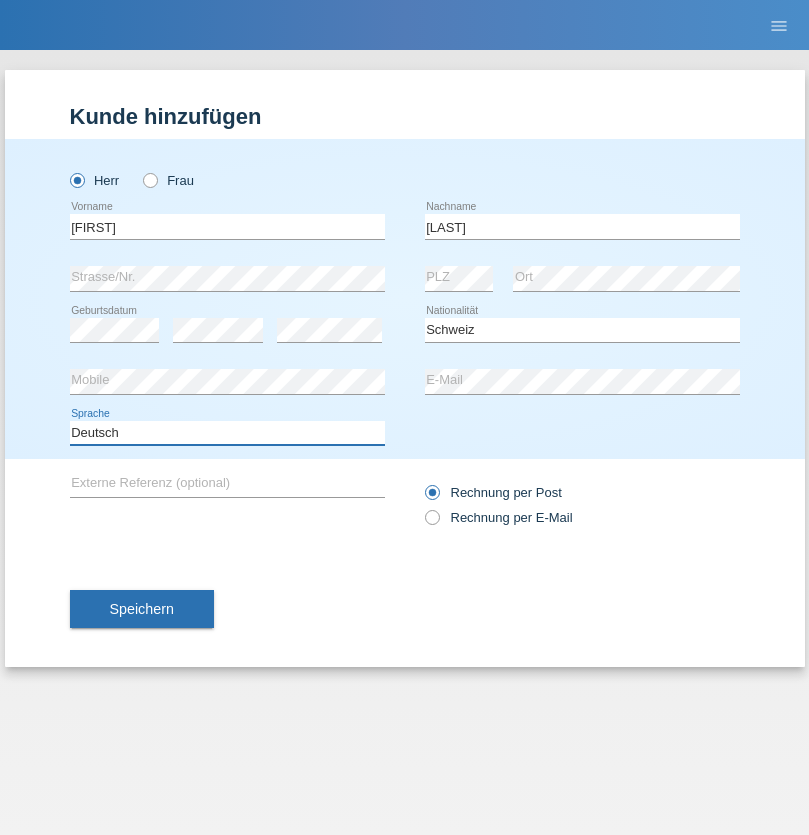 select on "en" 